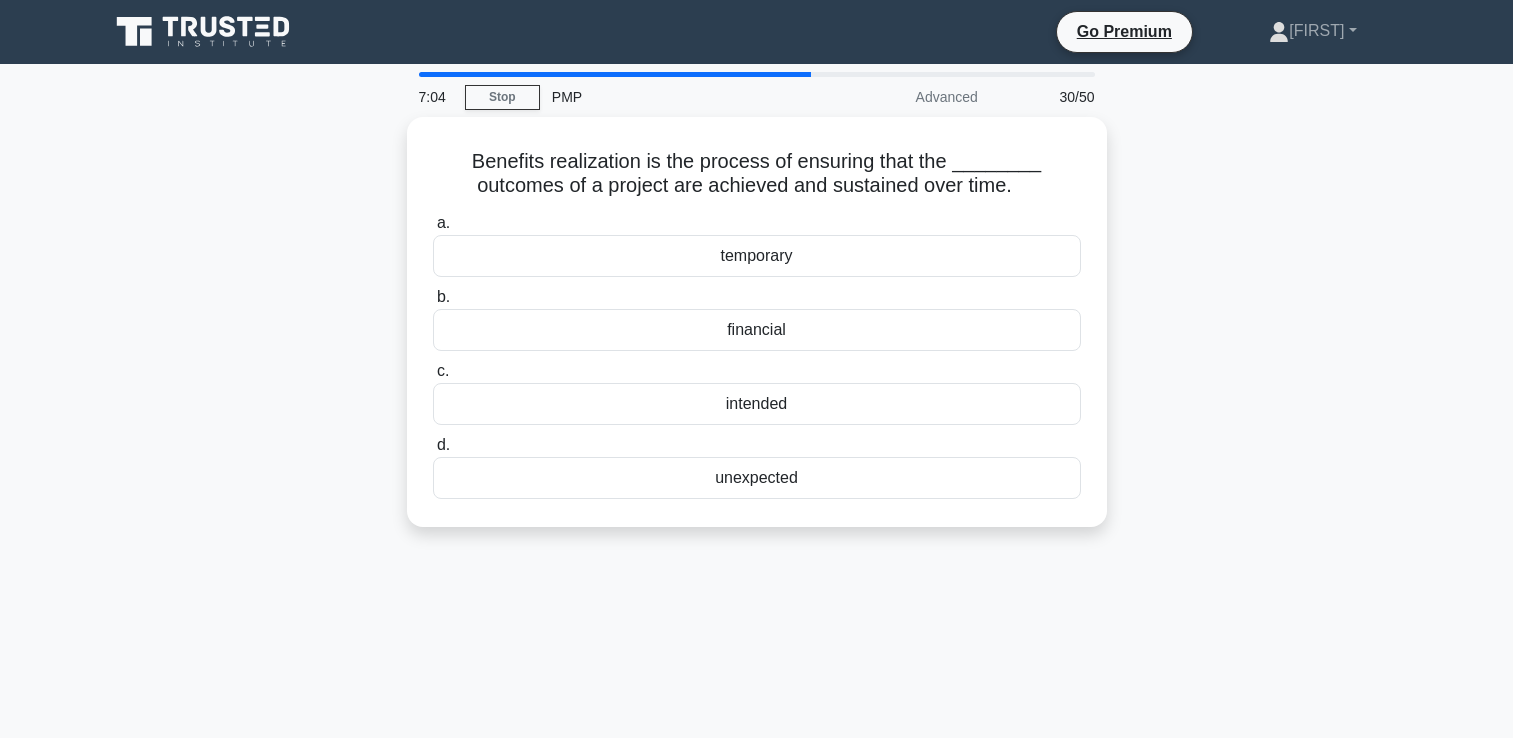 scroll, scrollTop: 0, scrollLeft: 0, axis: both 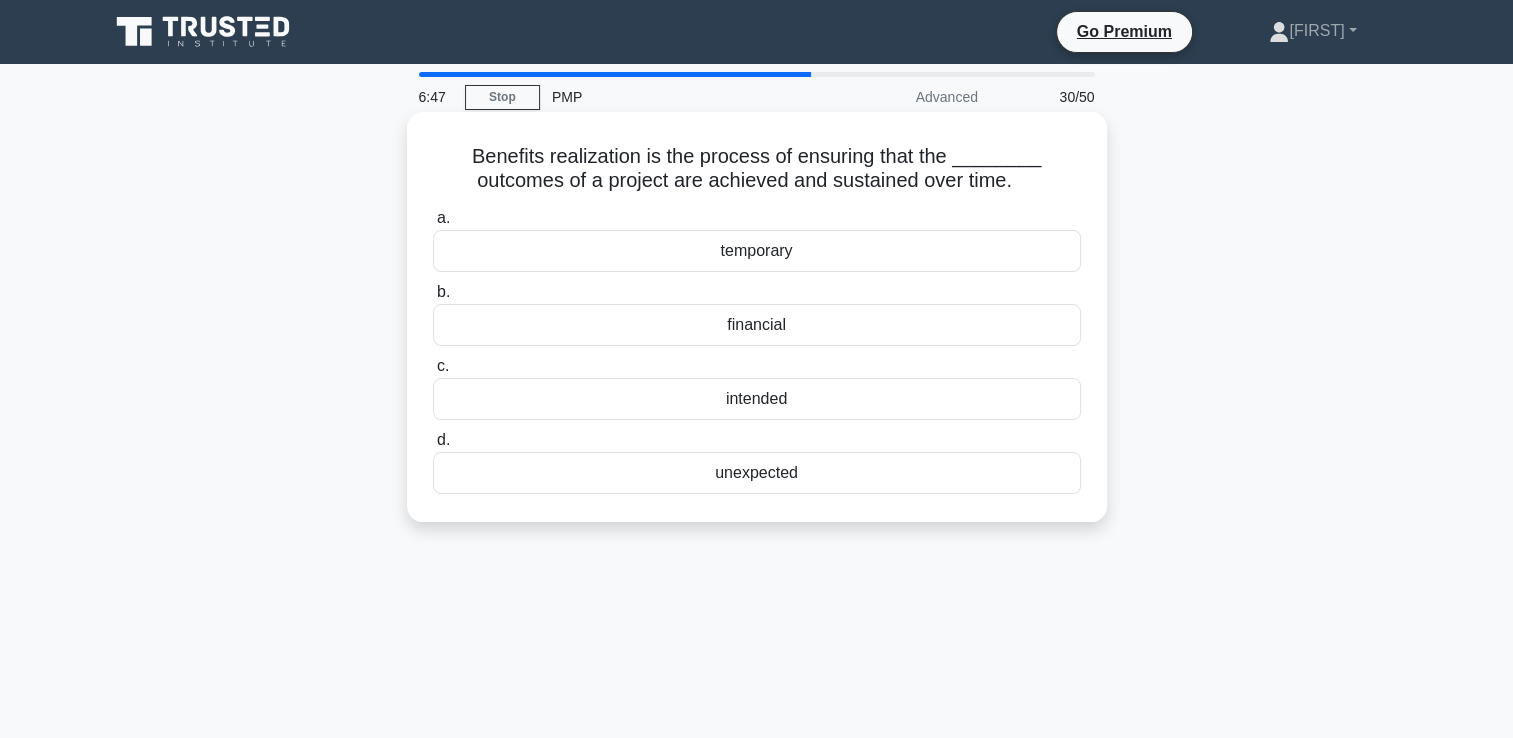 click on "intended" at bounding box center [757, 399] 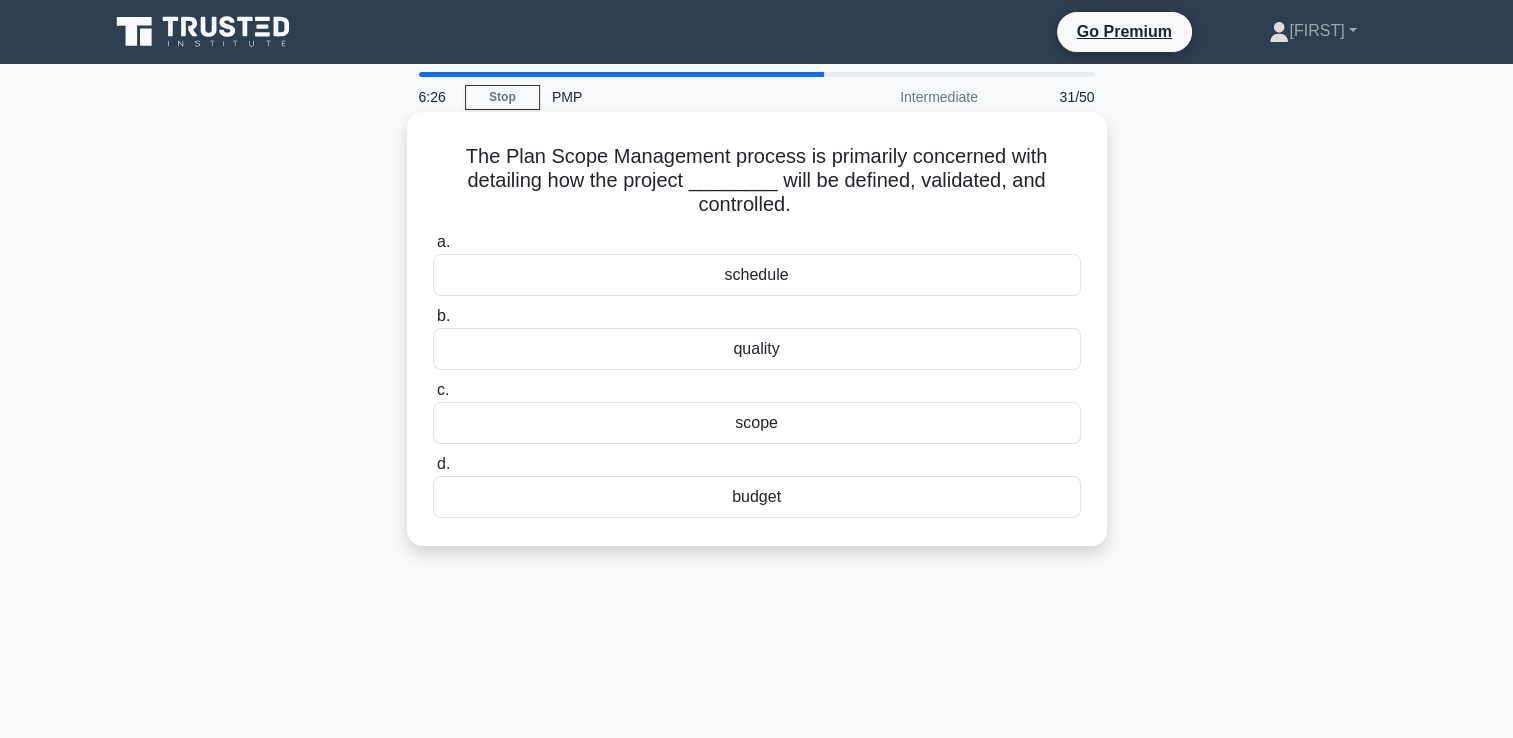 click on "scope" at bounding box center [757, 423] 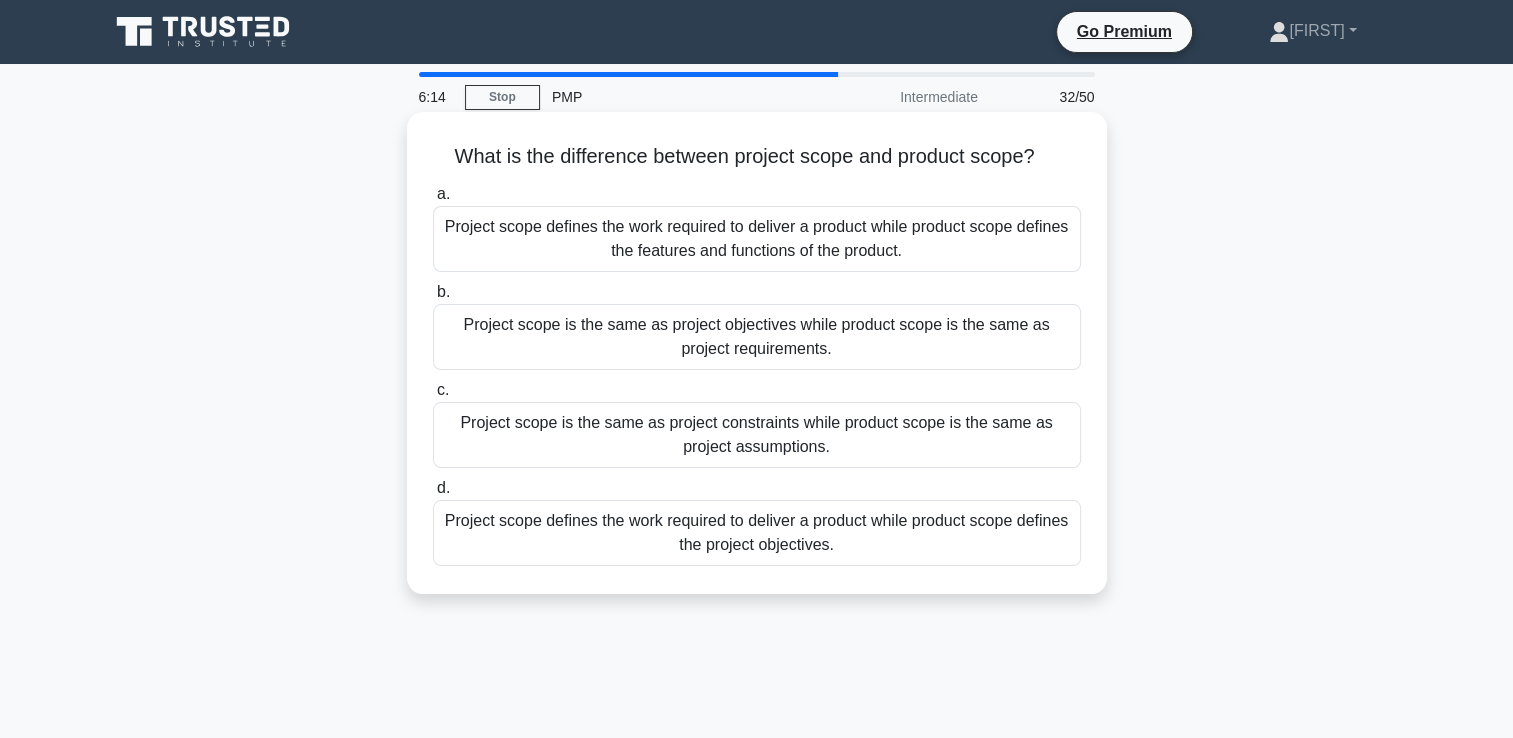 click on "Project scope defines the work required to deliver a product while product scope defines the project objectives." at bounding box center [757, 533] 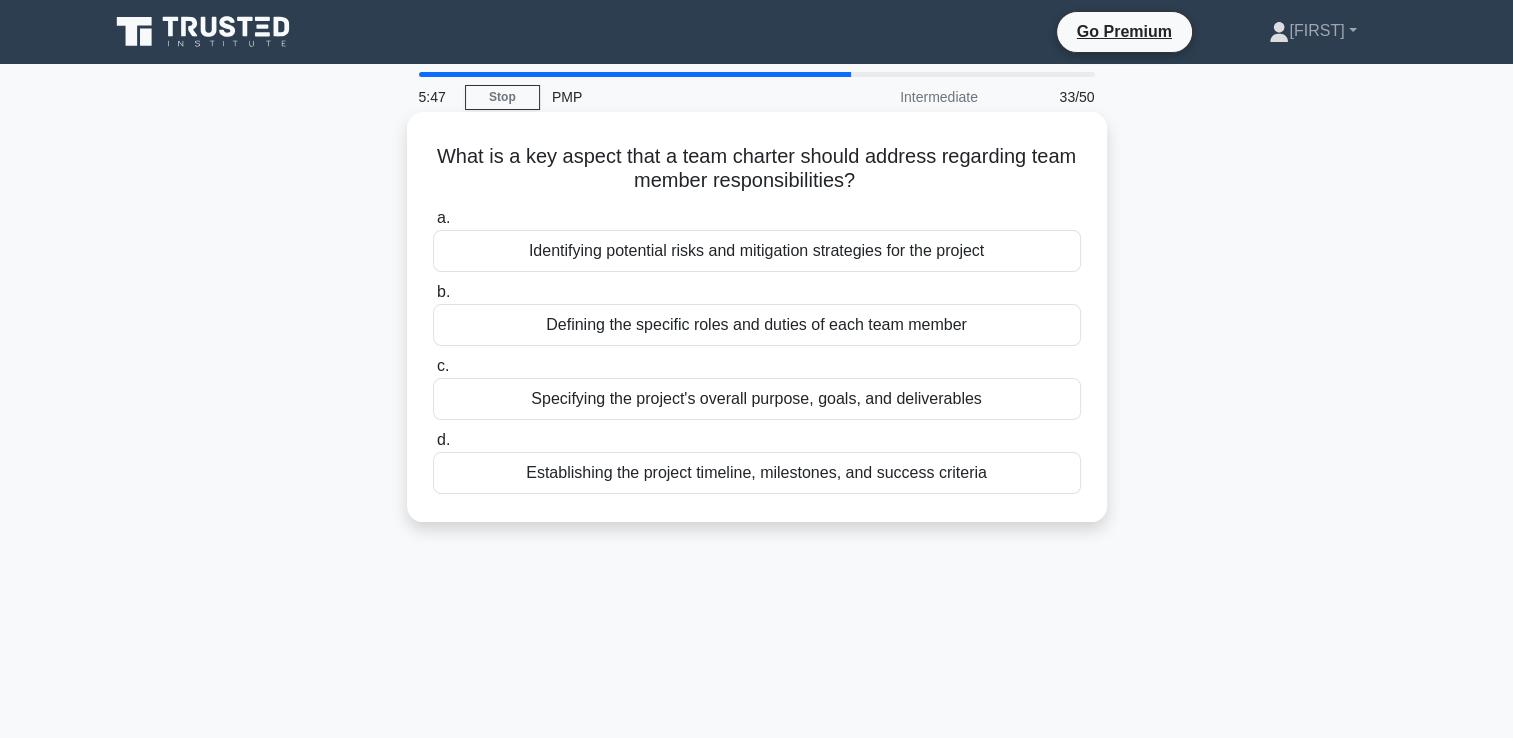 click on "Specifying the project's overall purpose, goals, and deliverables" at bounding box center [757, 399] 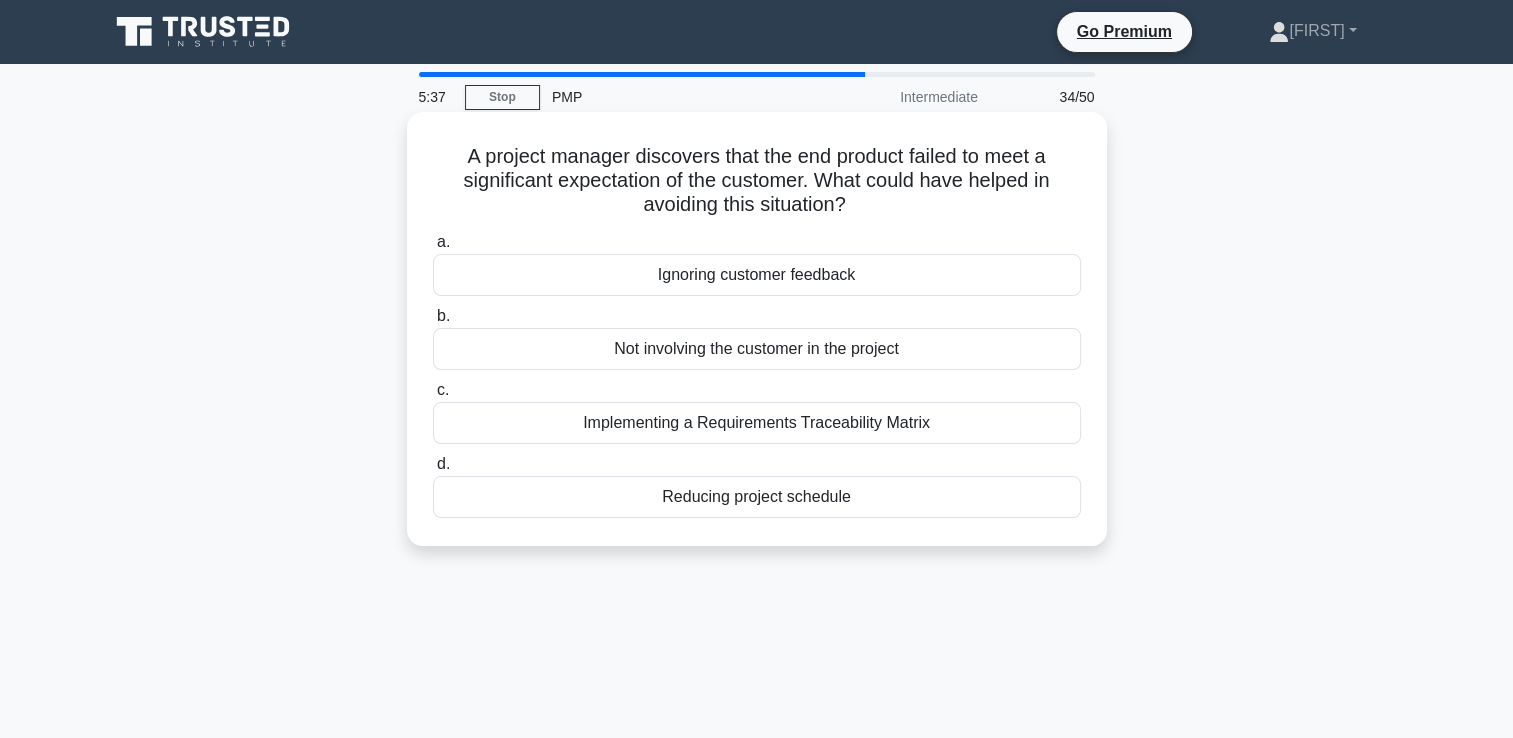 click on "Implementing a Requirements Traceability Matrix" at bounding box center (757, 423) 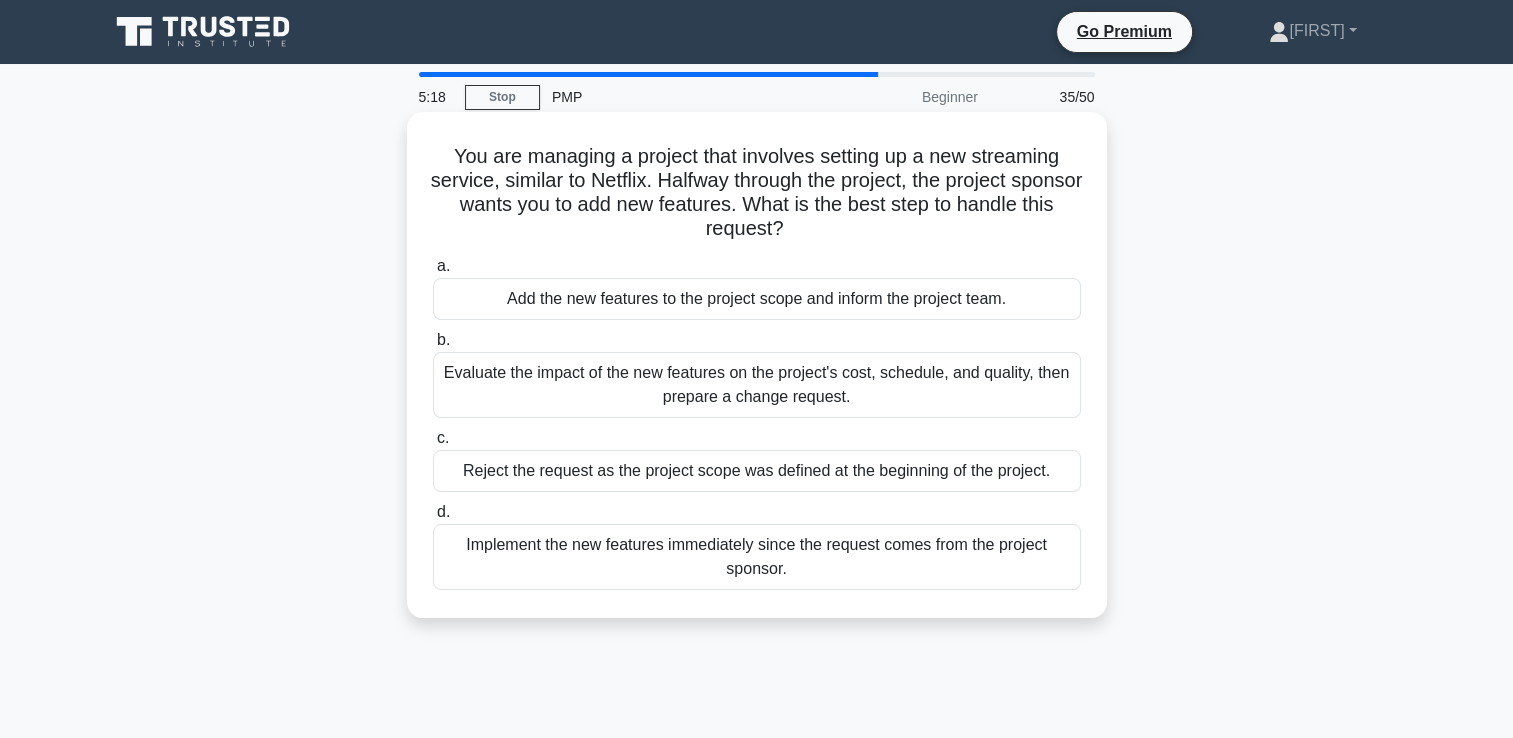 click on "Evaluate the impact of the new features on the project's cost, schedule, and quality, then prepare a change request." at bounding box center (757, 385) 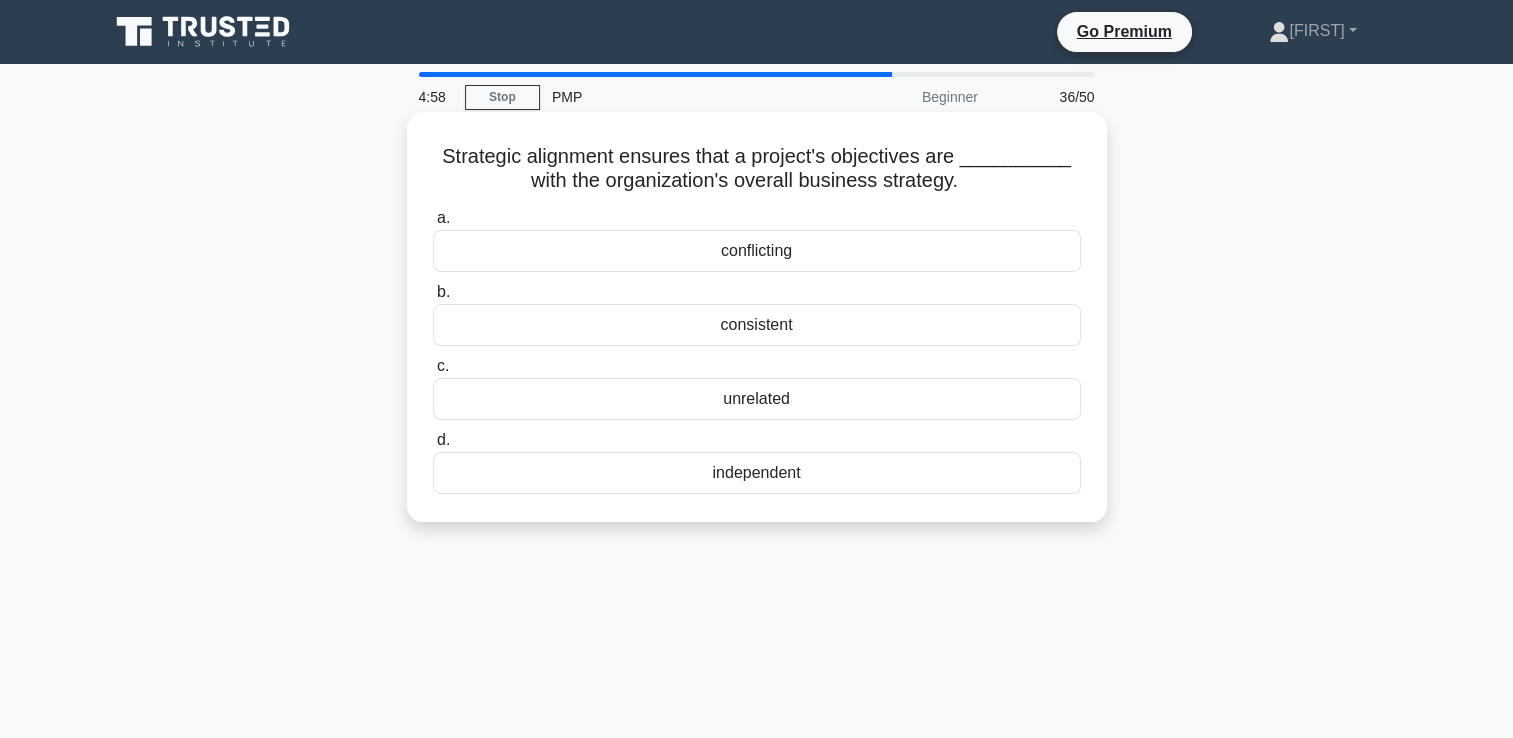 click on "consistent" at bounding box center [757, 325] 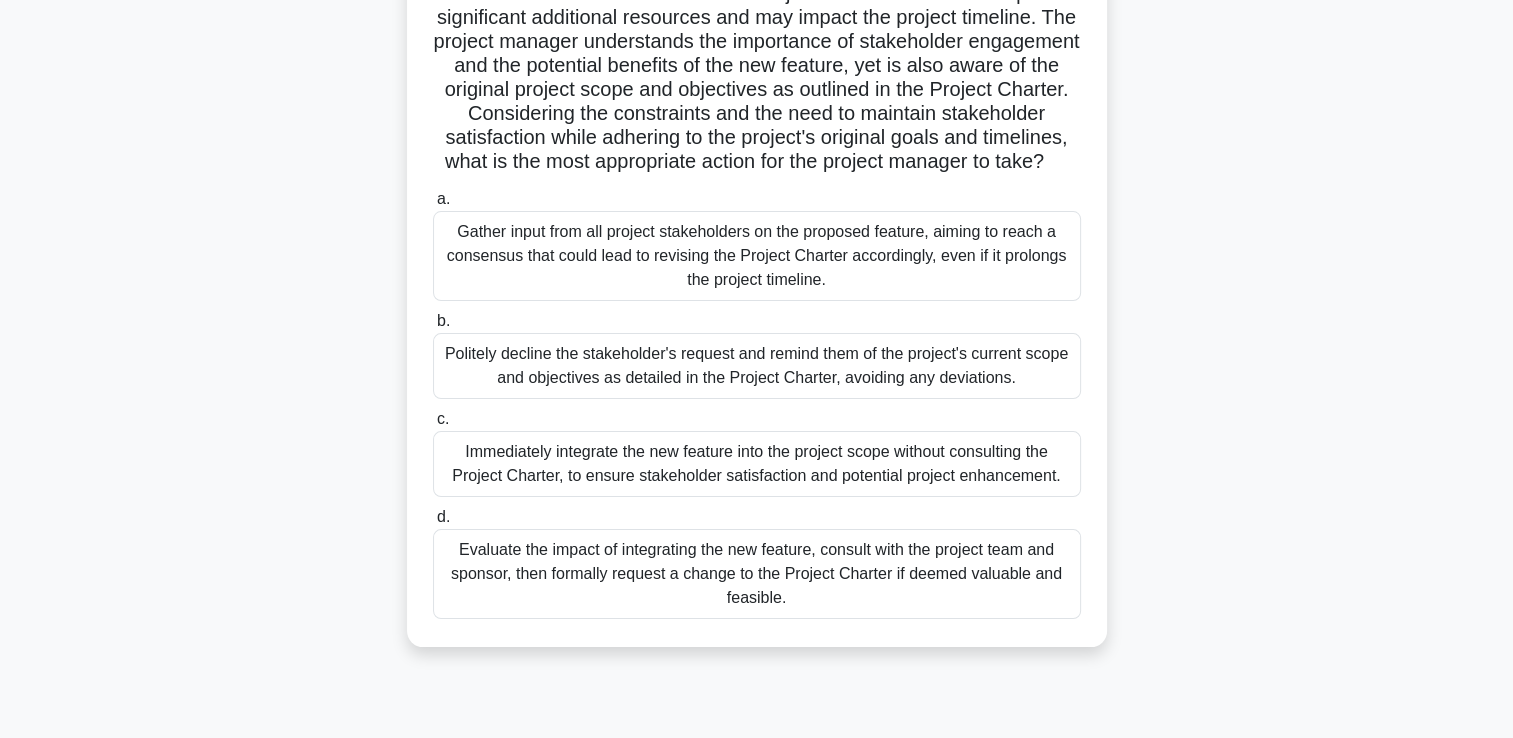 scroll, scrollTop: 300, scrollLeft: 0, axis: vertical 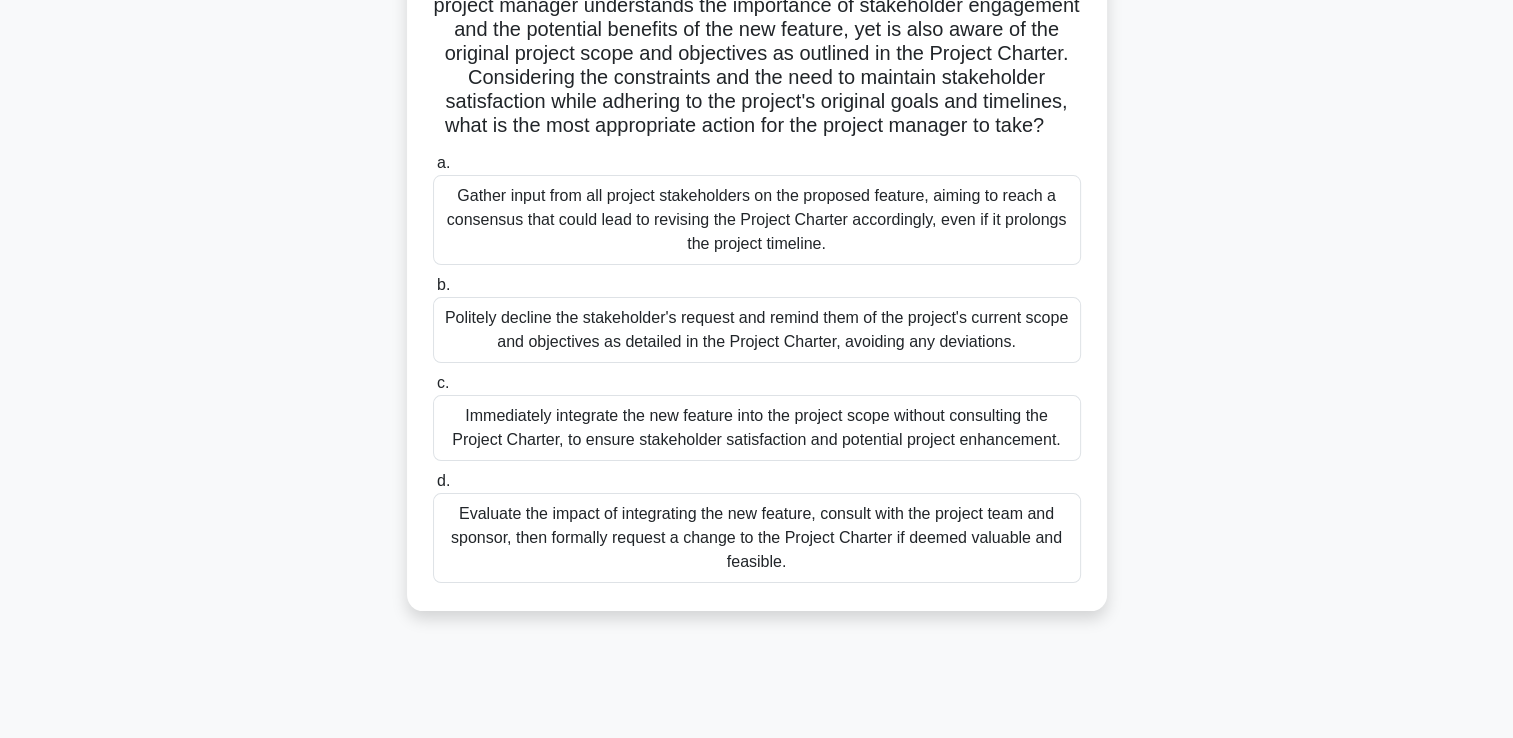 click on "Evaluate the impact of integrating the new feature, consult with the project team and sponsor, then formally request a change to the Project Charter if deemed valuable and feasible." at bounding box center [757, 538] 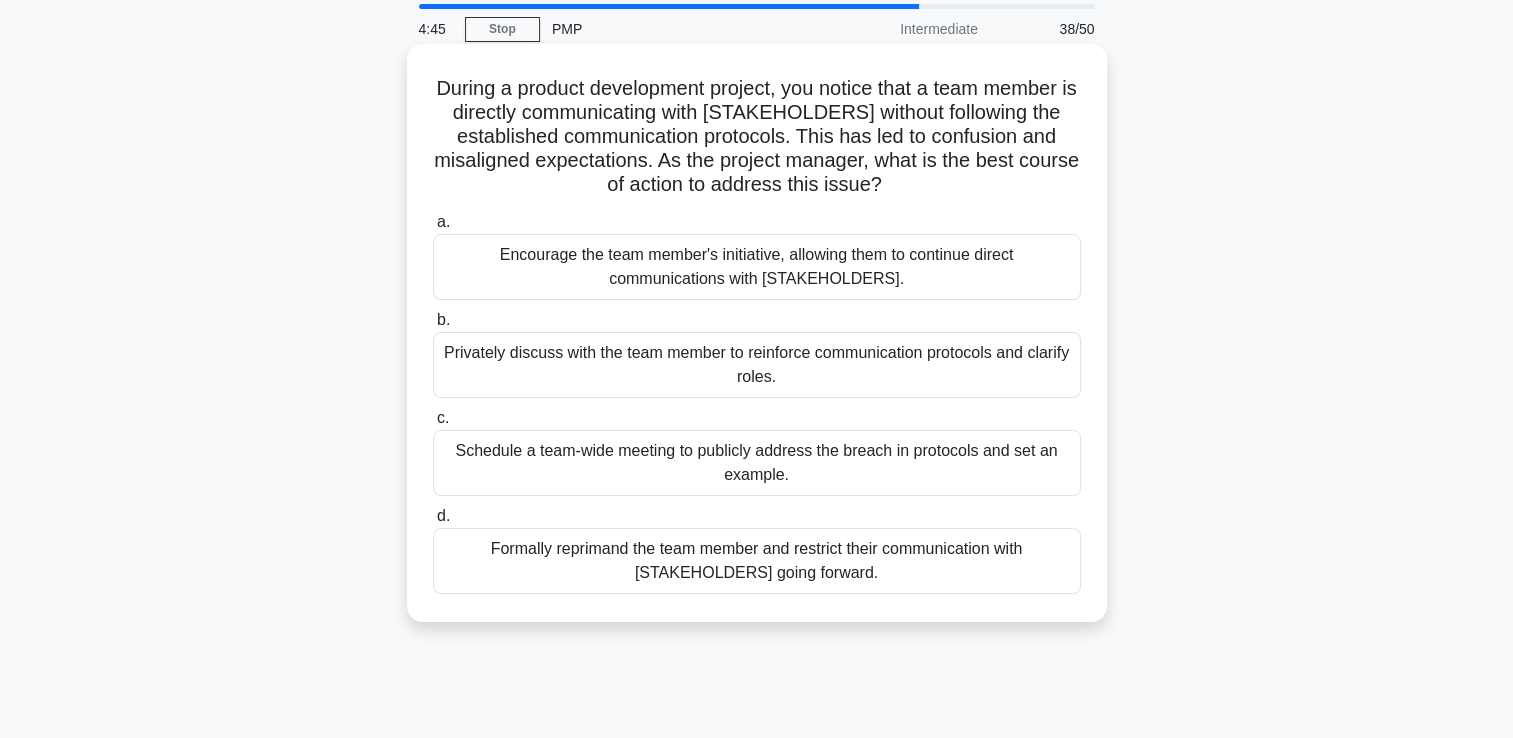 scroll, scrollTop: 0, scrollLeft: 0, axis: both 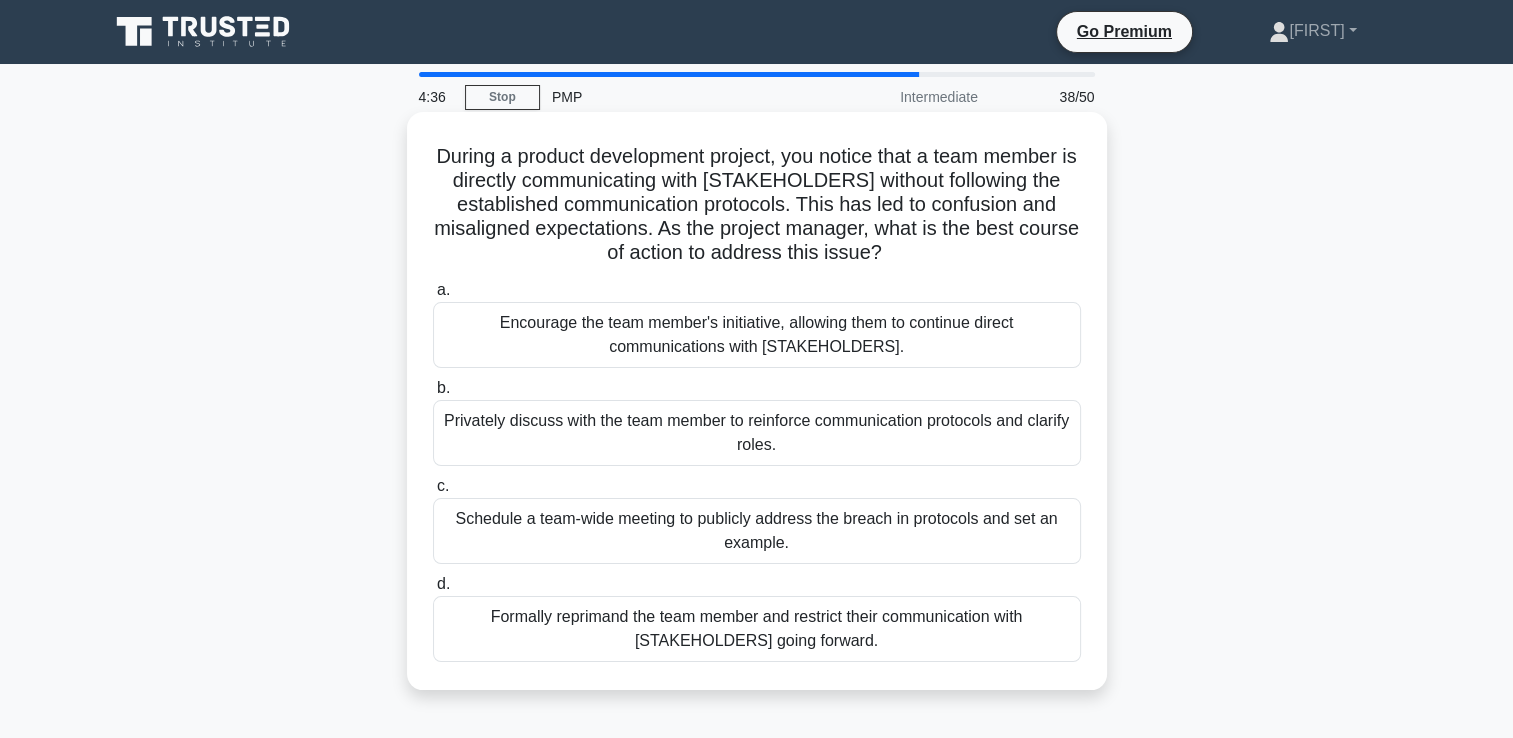 click on "Encourage the team member's initiative, allowing them to continue direct communications with [STAKEHOLDERS]." at bounding box center [757, 335] 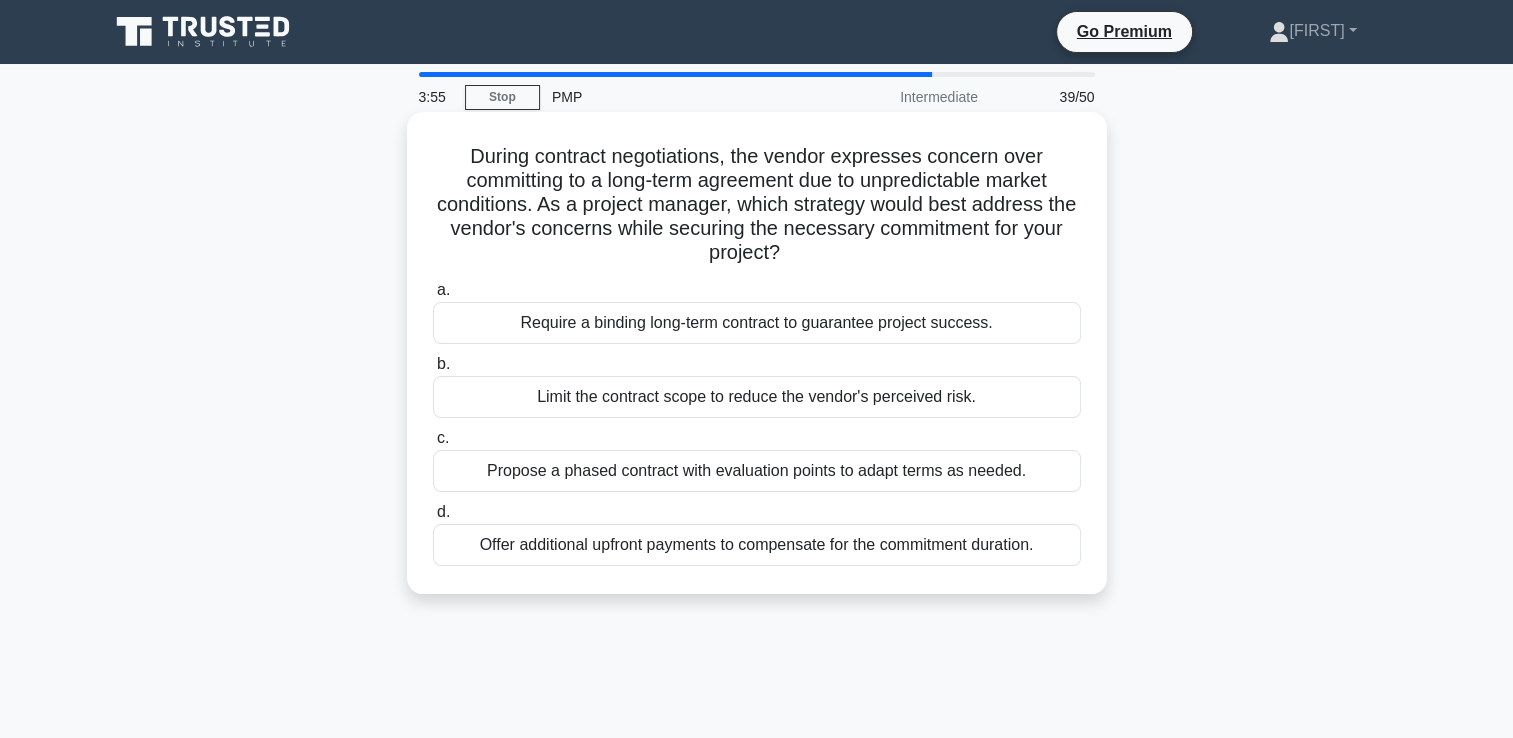 click on "Offer additional upfront payments to compensate for the commitment duration." at bounding box center [757, 545] 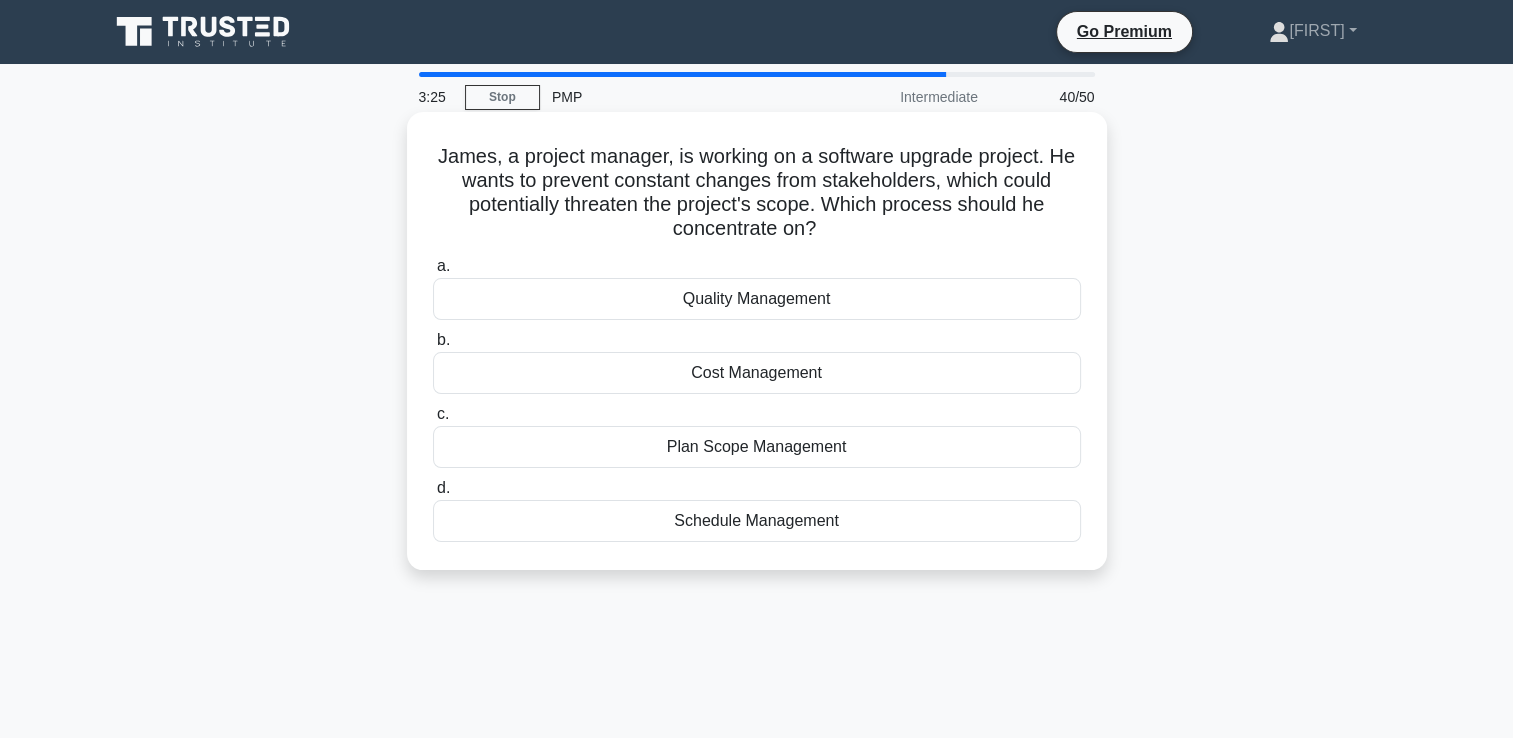click on "Plan Scope Management" at bounding box center (757, 447) 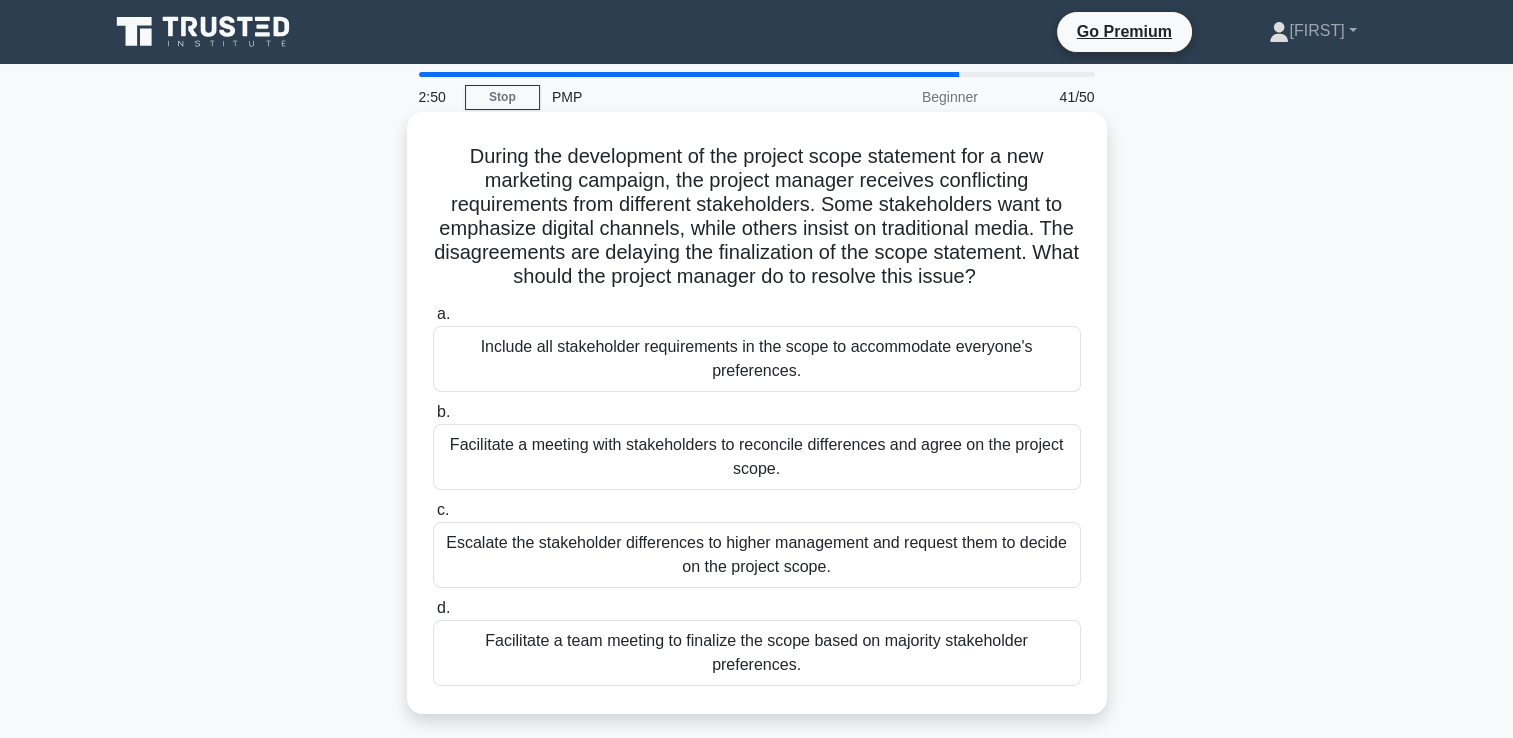 click on "Facilitate a meeting with stakeholders to reconcile differences and agree on the project scope." at bounding box center (757, 457) 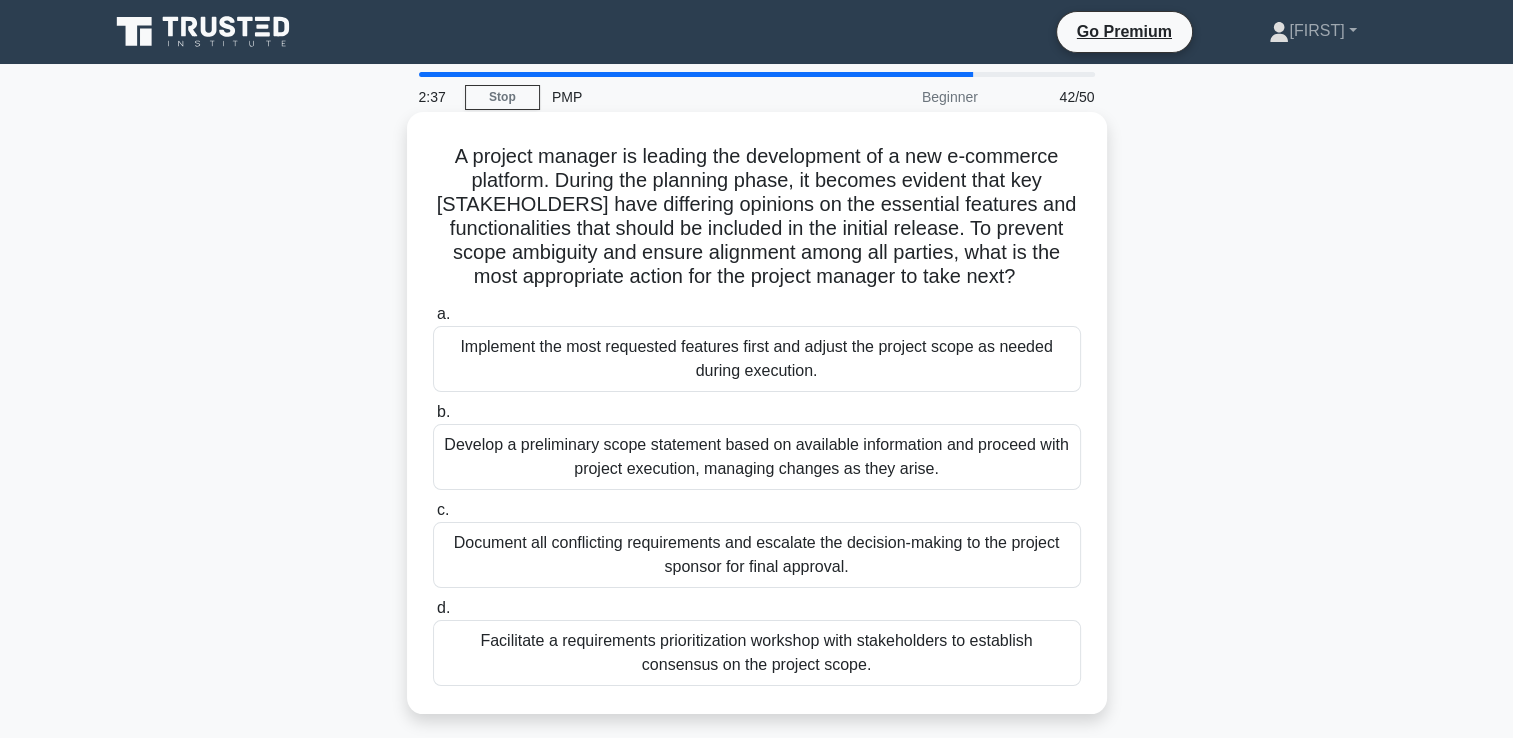 click on "Facilitate a requirements prioritization workshop with stakeholders to establish consensus on the project scope." at bounding box center [757, 653] 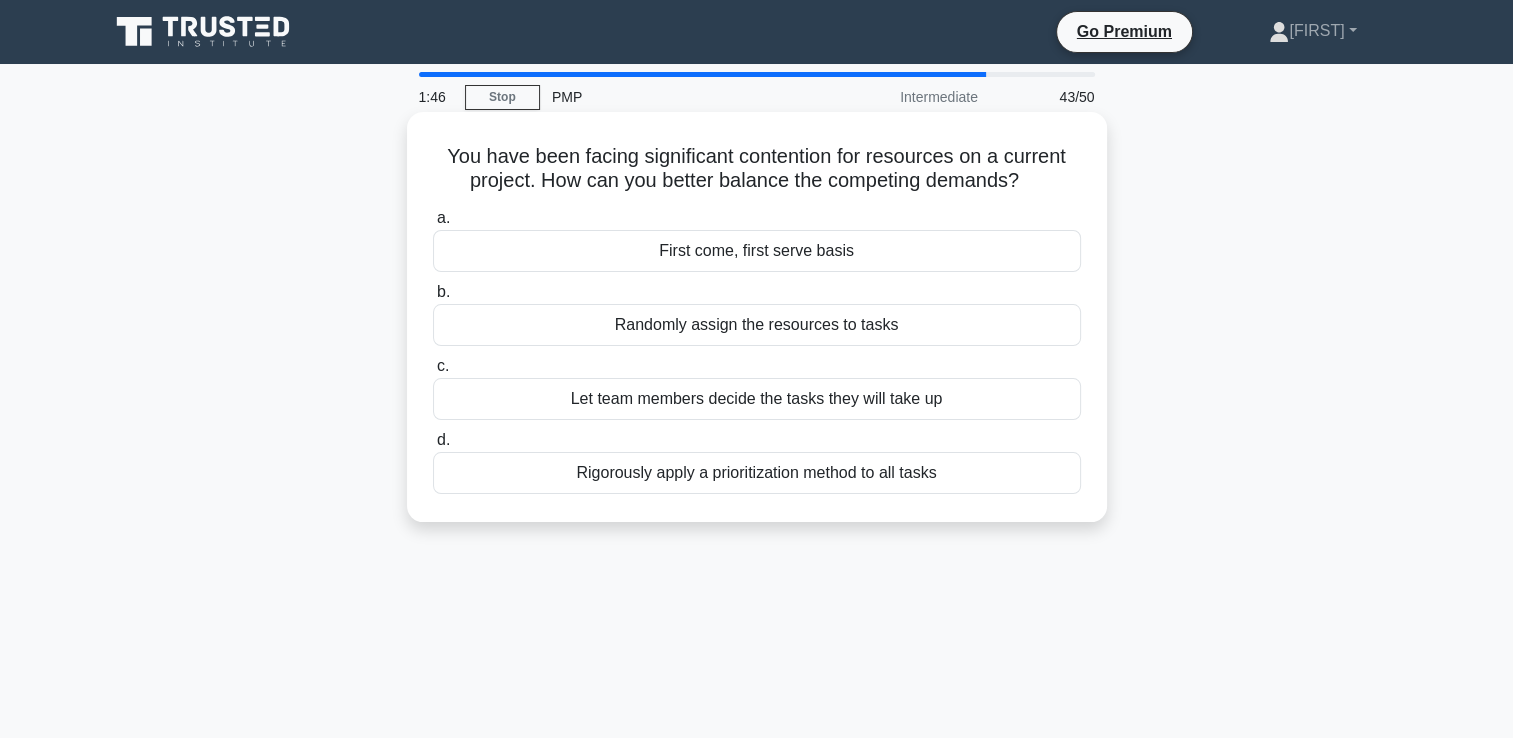 click on "Let team members decide the tasks they will take up" at bounding box center [757, 399] 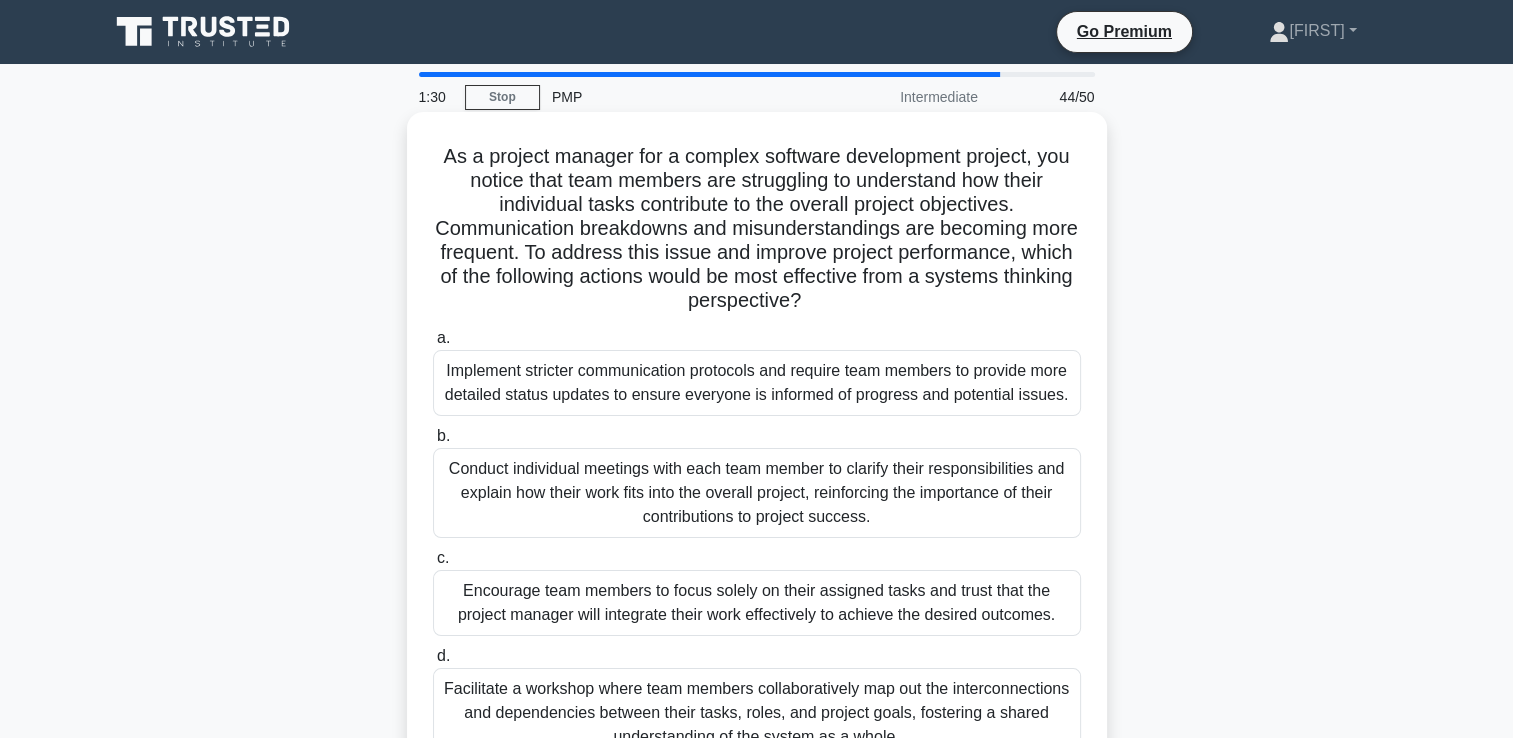 click on "Facilitate a workshop where team members collaboratively map out the interconnections and dependencies between their tasks, roles, and project goals, fostering a shared understanding of the system as a whole." at bounding box center [757, 713] 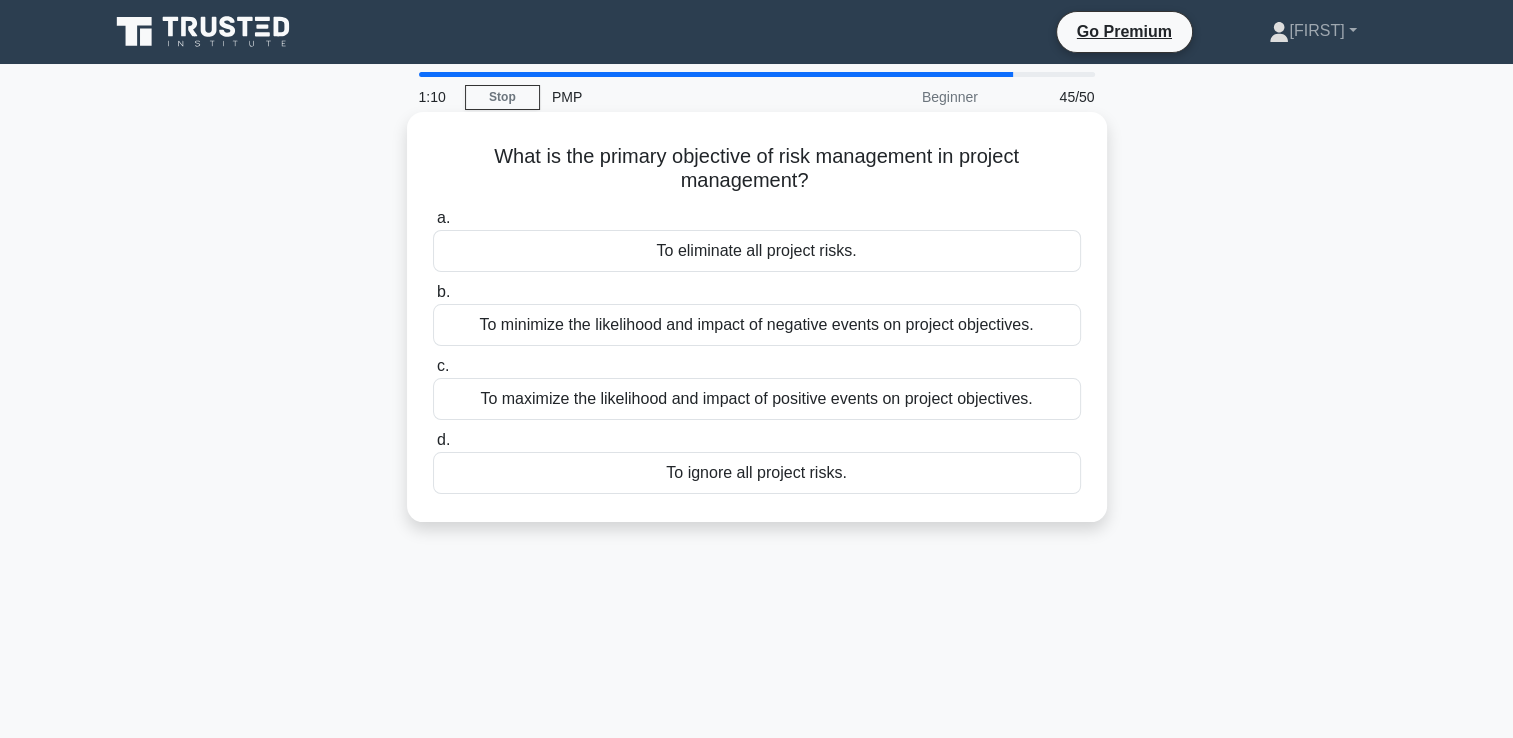click on "To minimize the likelihood and impact of negative events on project objectives." at bounding box center (757, 325) 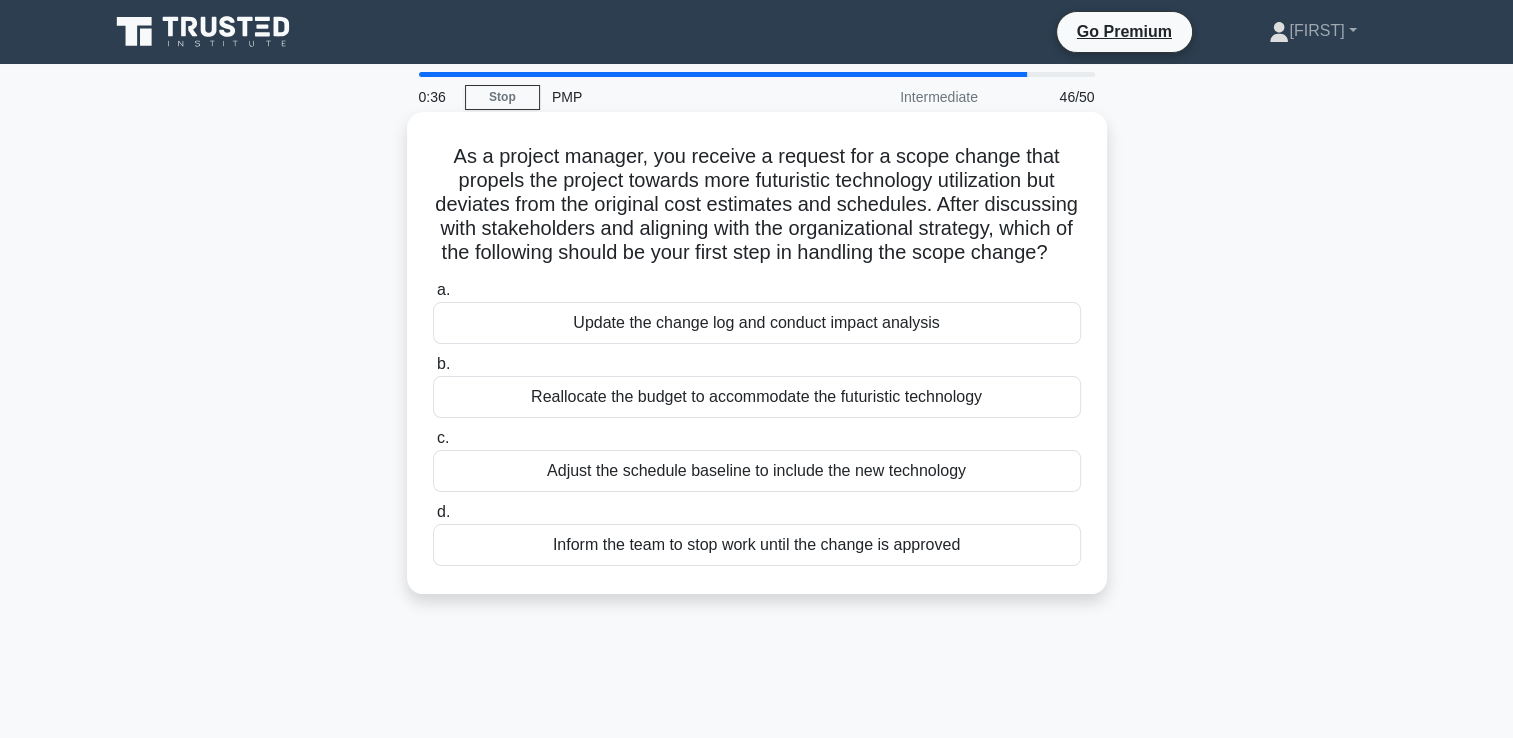 click on "Update the change log and conduct impact analysis" at bounding box center (757, 323) 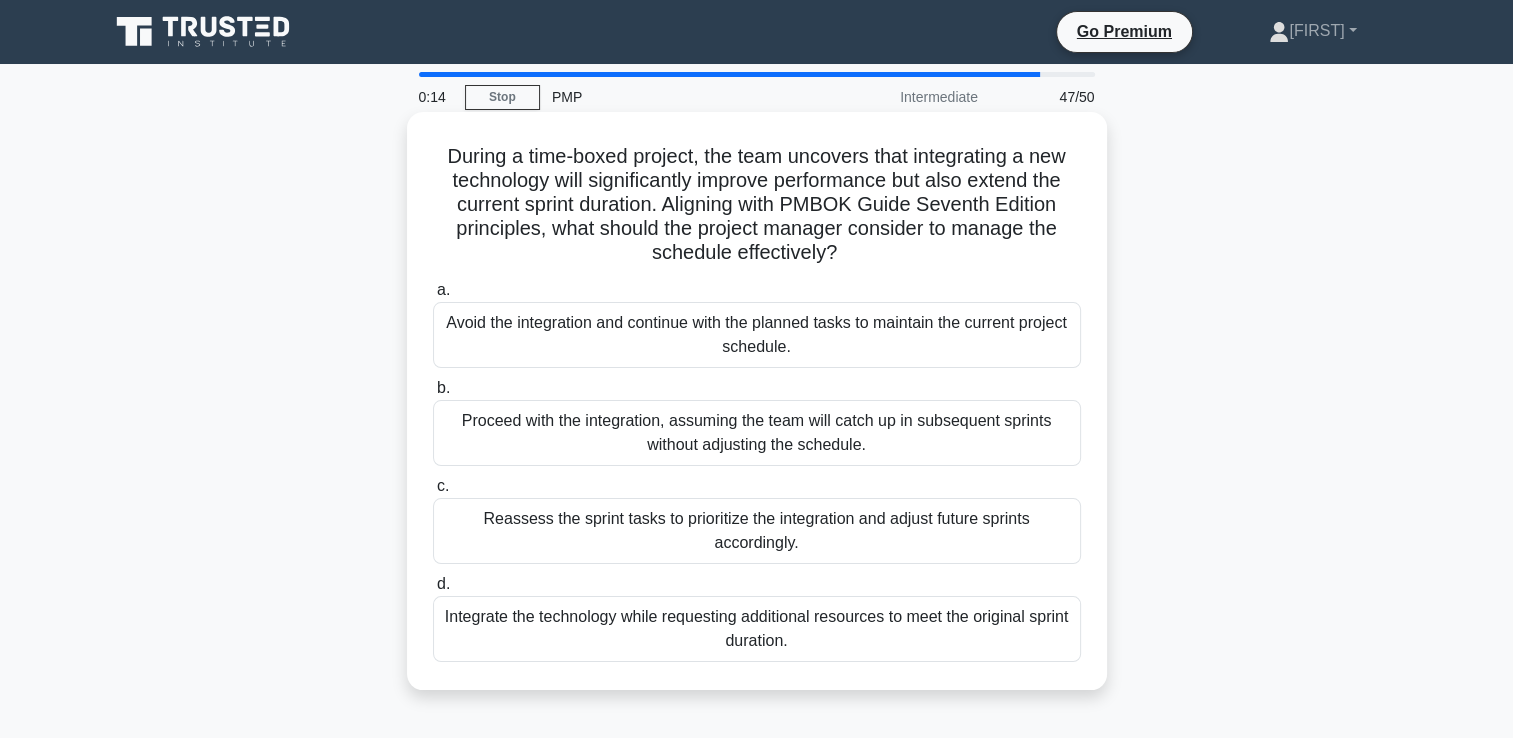 click on "Integrate the technology while requesting additional resources to meet the original sprint duration." at bounding box center (757, 629) 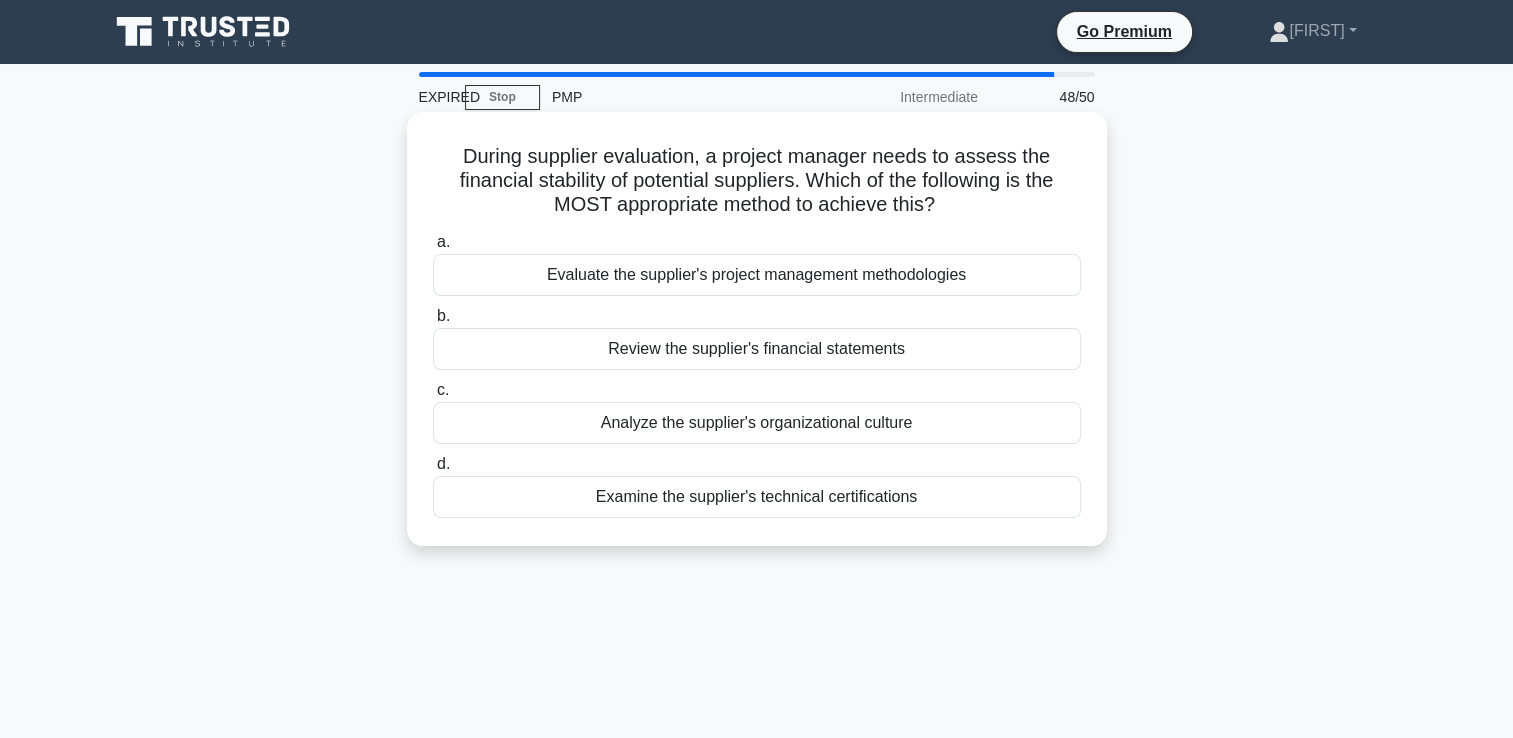 click on "Evaluate the supplier's project management methodologies" at bounding box center (757, 275) 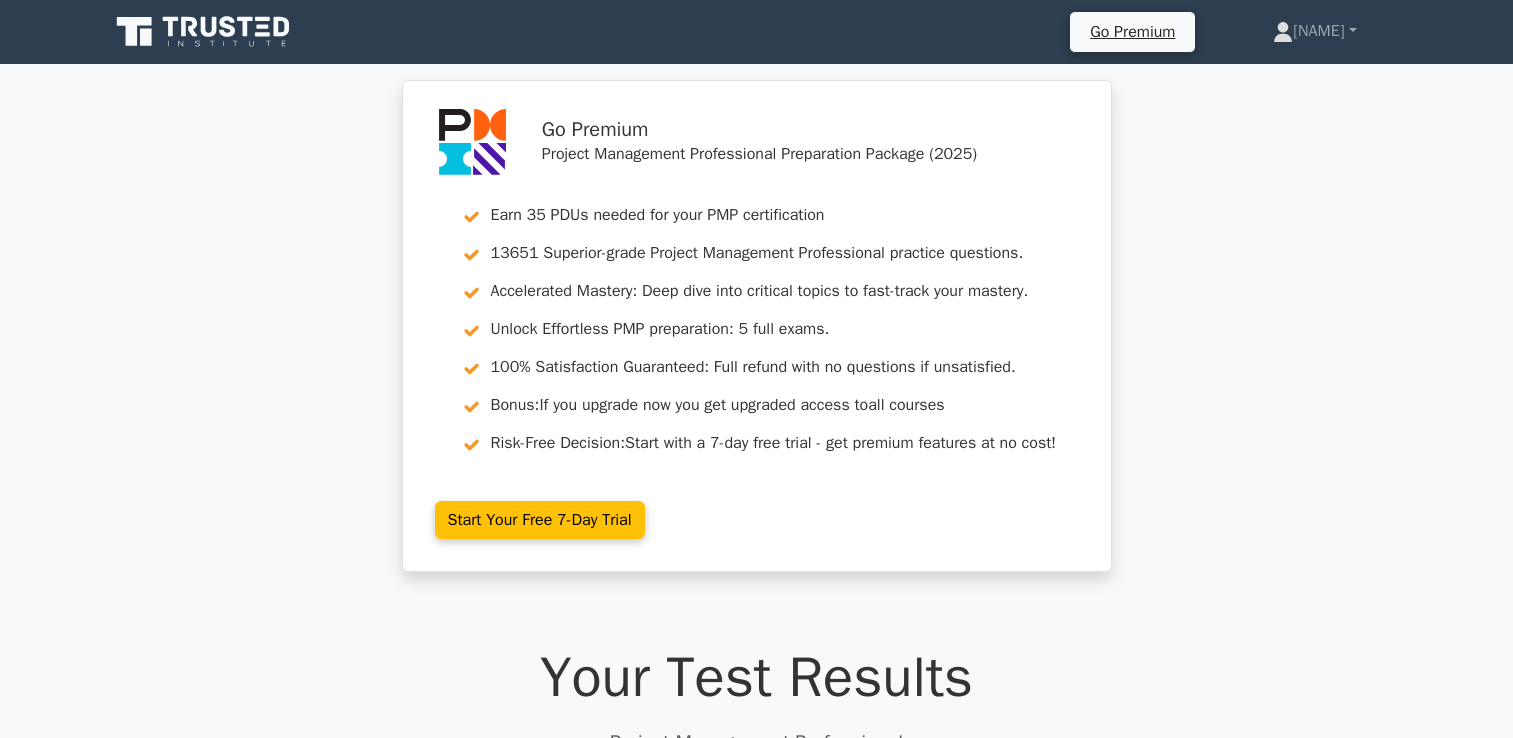 scroll, scrollTop: 2300, scrollLeft: 0, axis: vertical 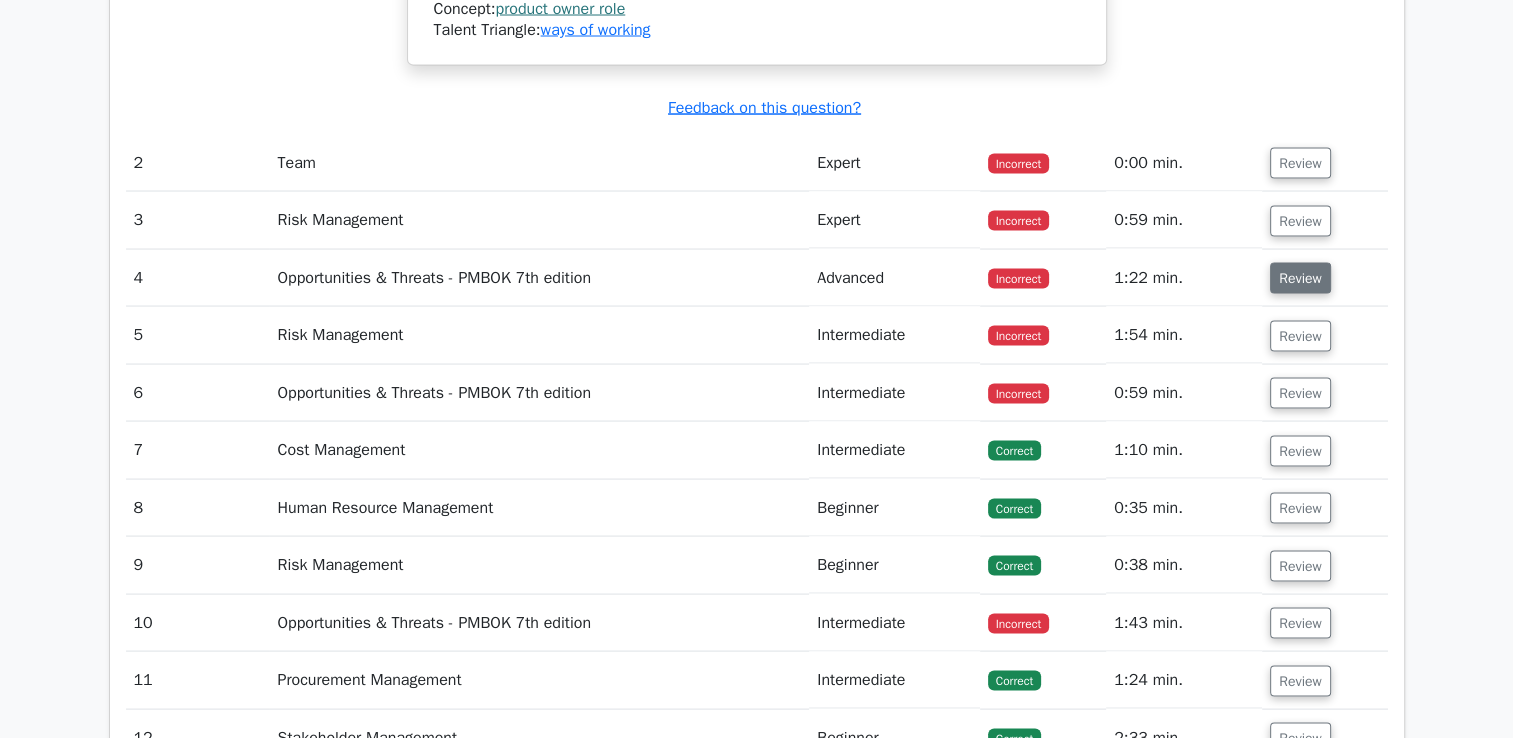 click on "Review" at bounding box center (1300, 278) 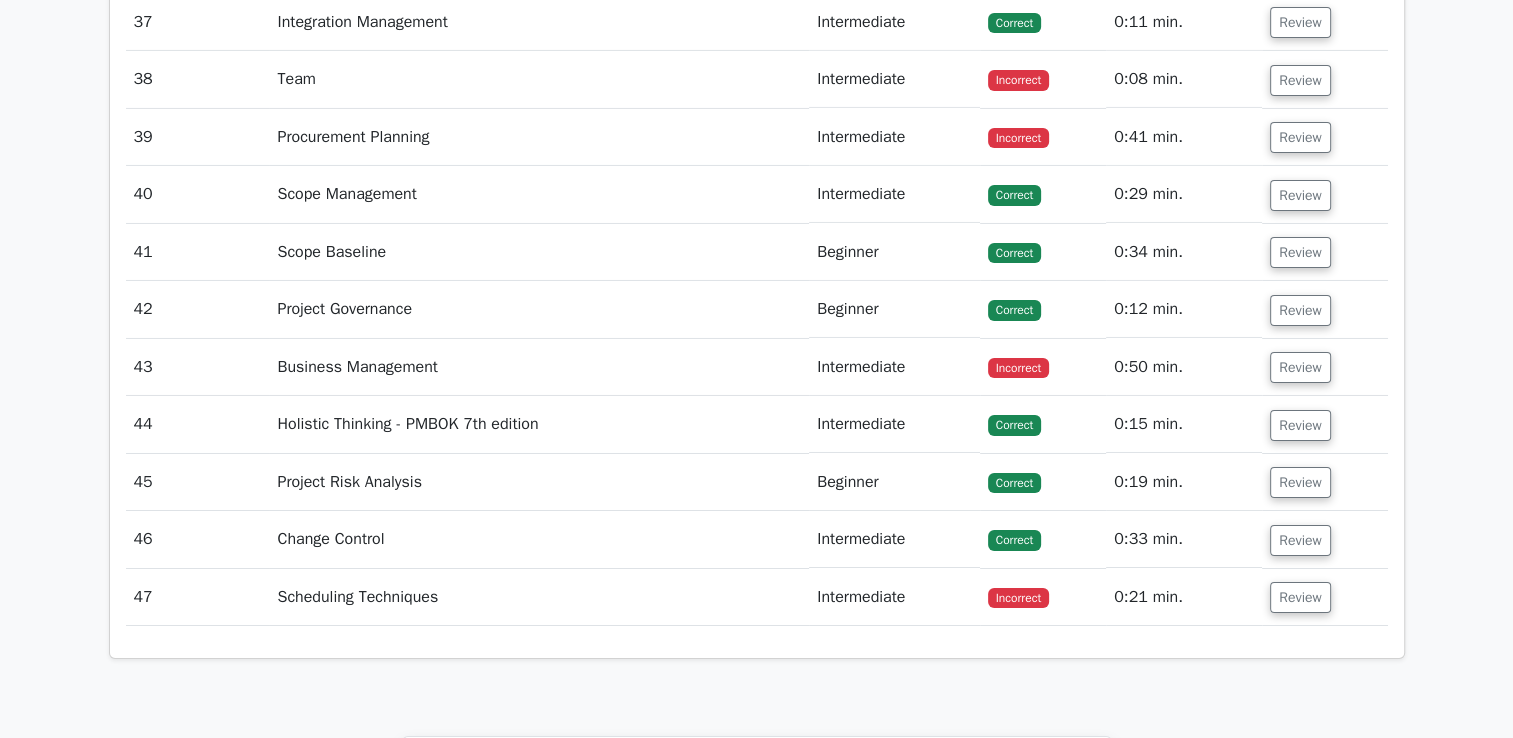 scroll, scrollTop: 6900, scrollLeft: 0, axis: vertical 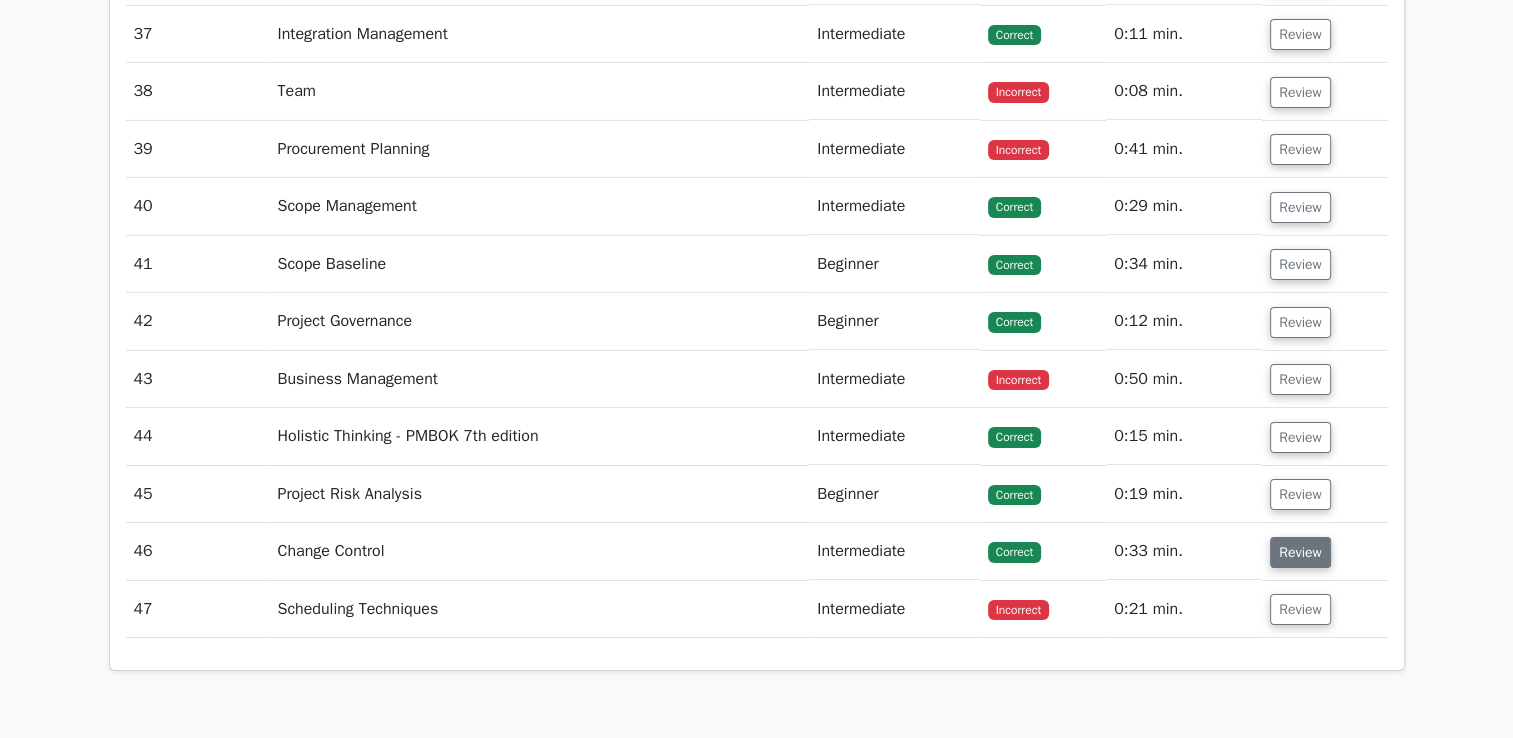 click on "Review" at bounding box center [1300, 552] 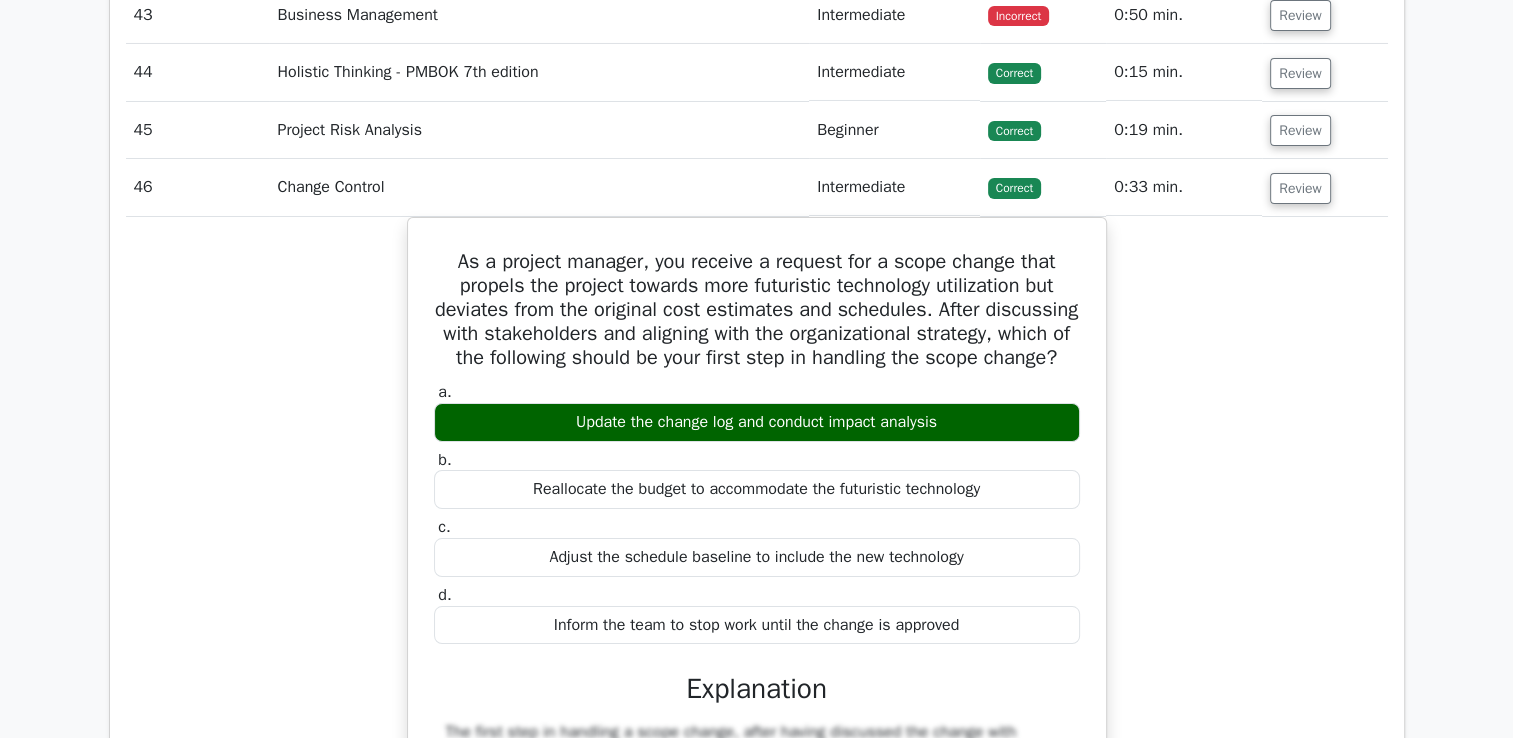 scroll, scrollTop: 7000, scrollLeft: 0, axis: vertical 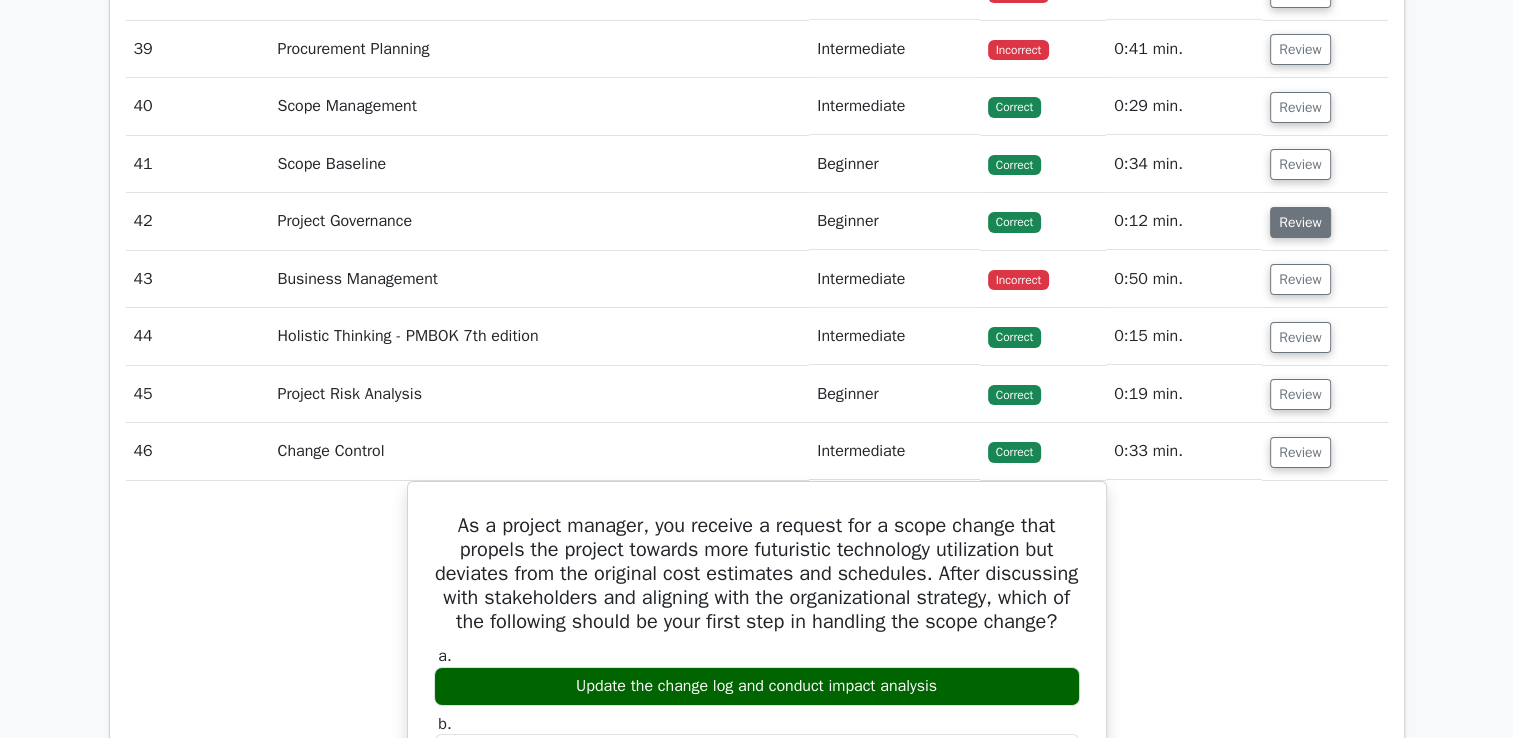 click on "Review" at bounding box center [1300, 222] 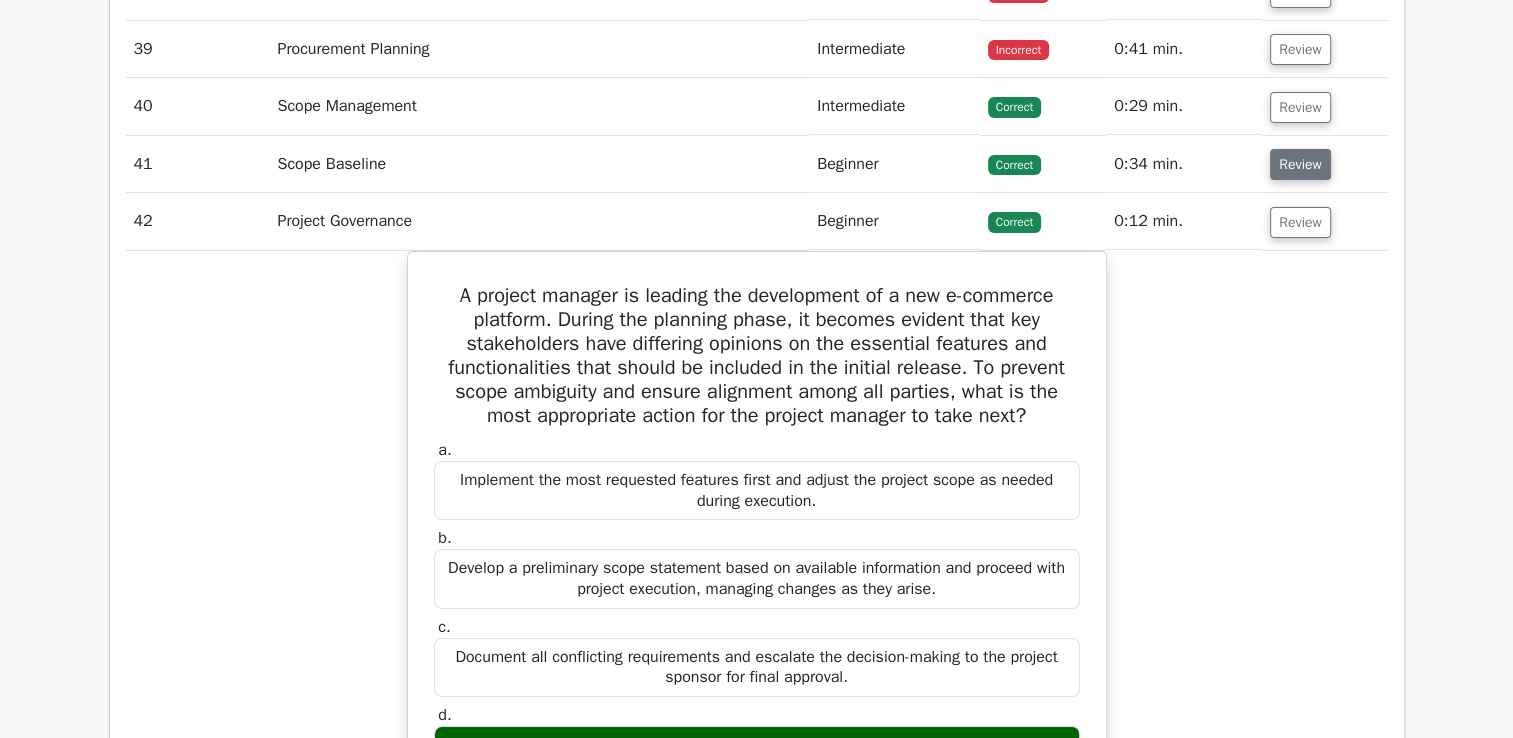 click on "Review" at bounding box center (1300, 164) 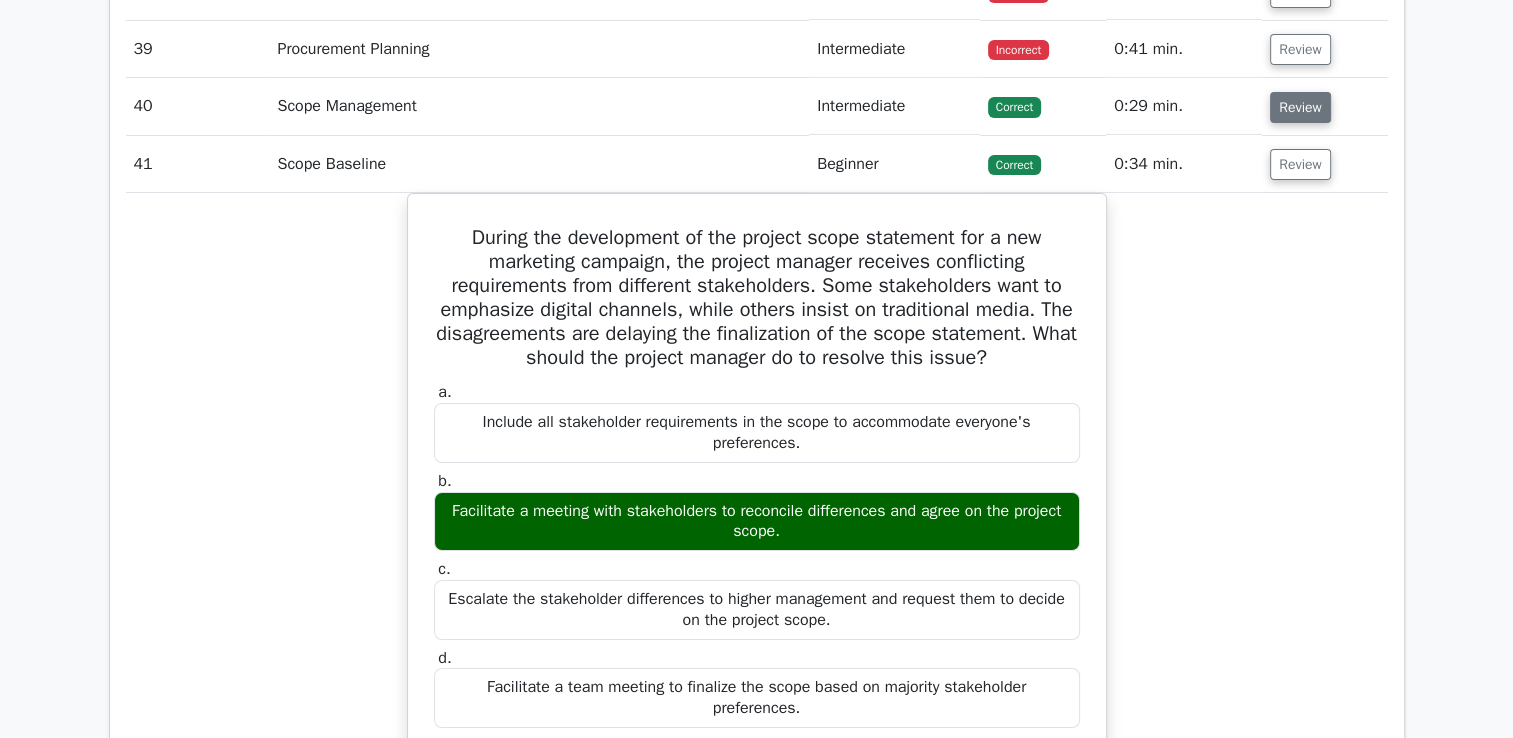 click on "Review" at bounding box center [1300, 107] 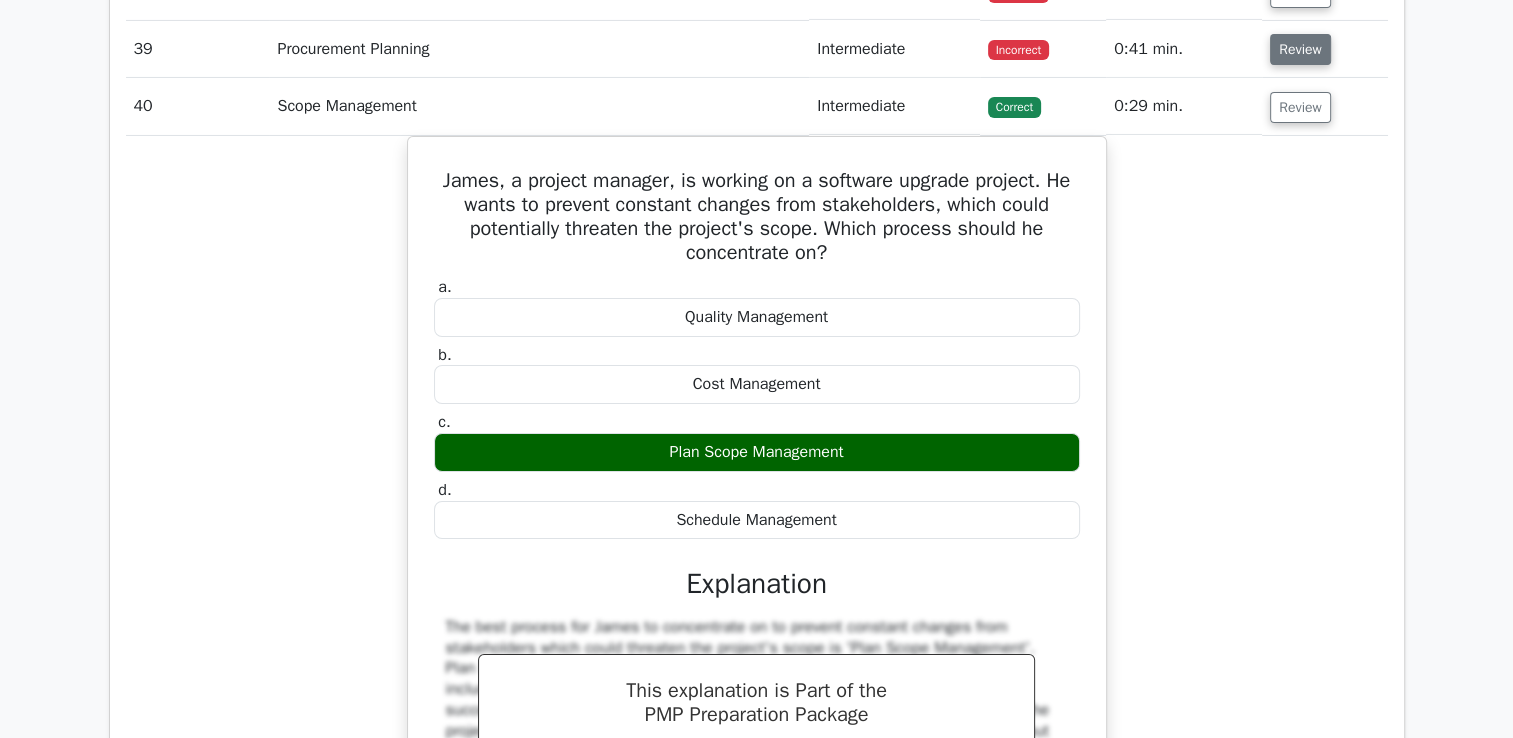 click on "Review" at bounding box center [1300, 49] 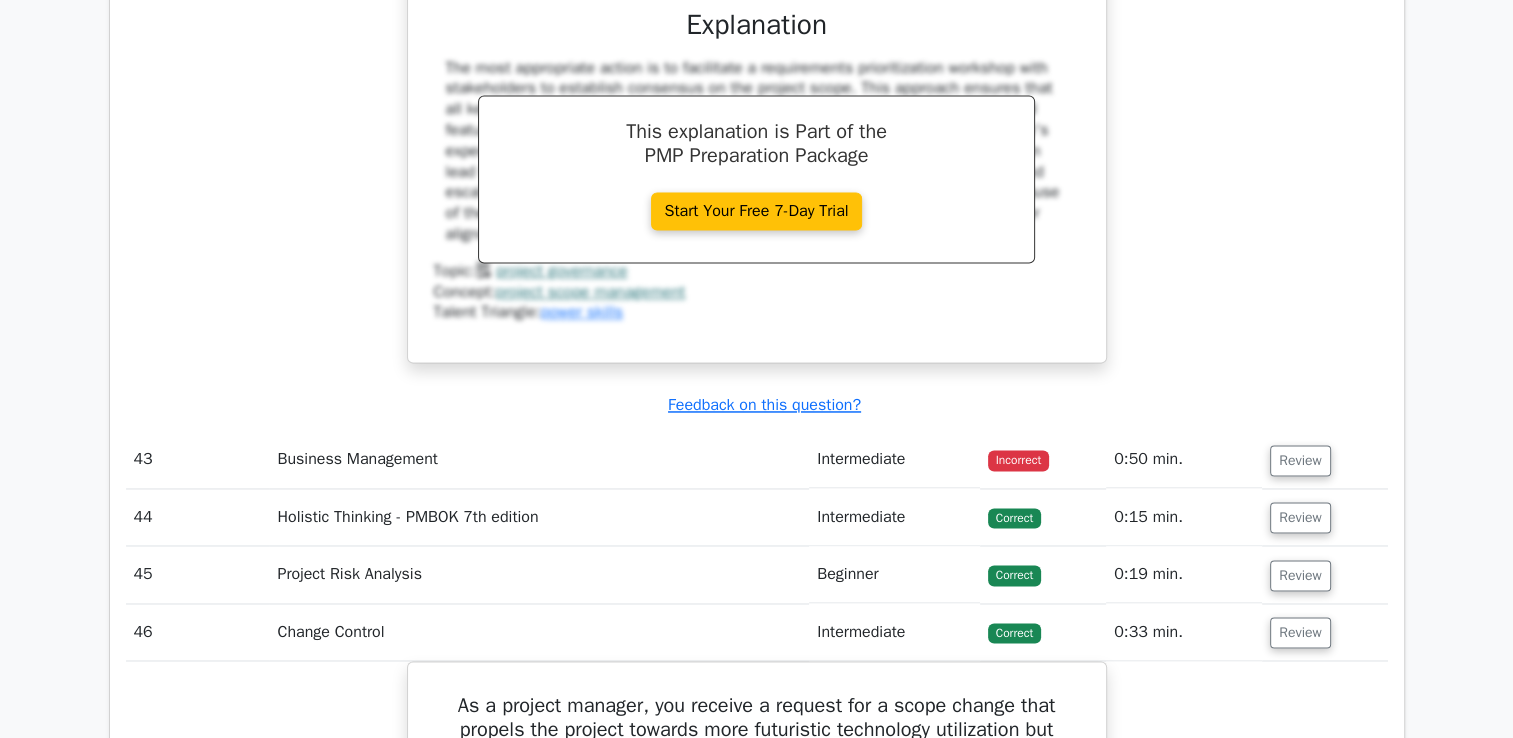 scroll, scrollTop: 11100, scrollLeft: 0, axis: vertical 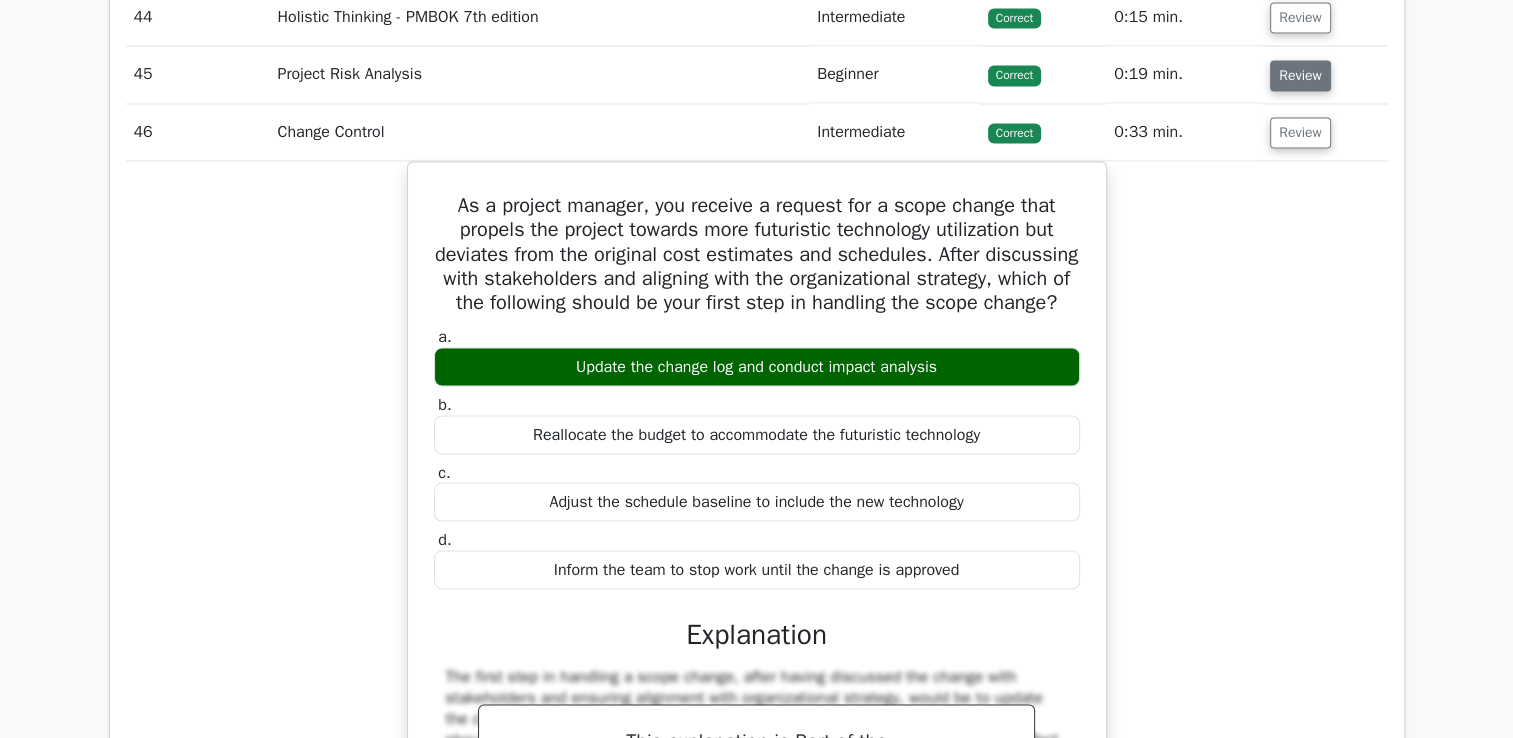 click on "Review" at bounding box center (1300, 75) 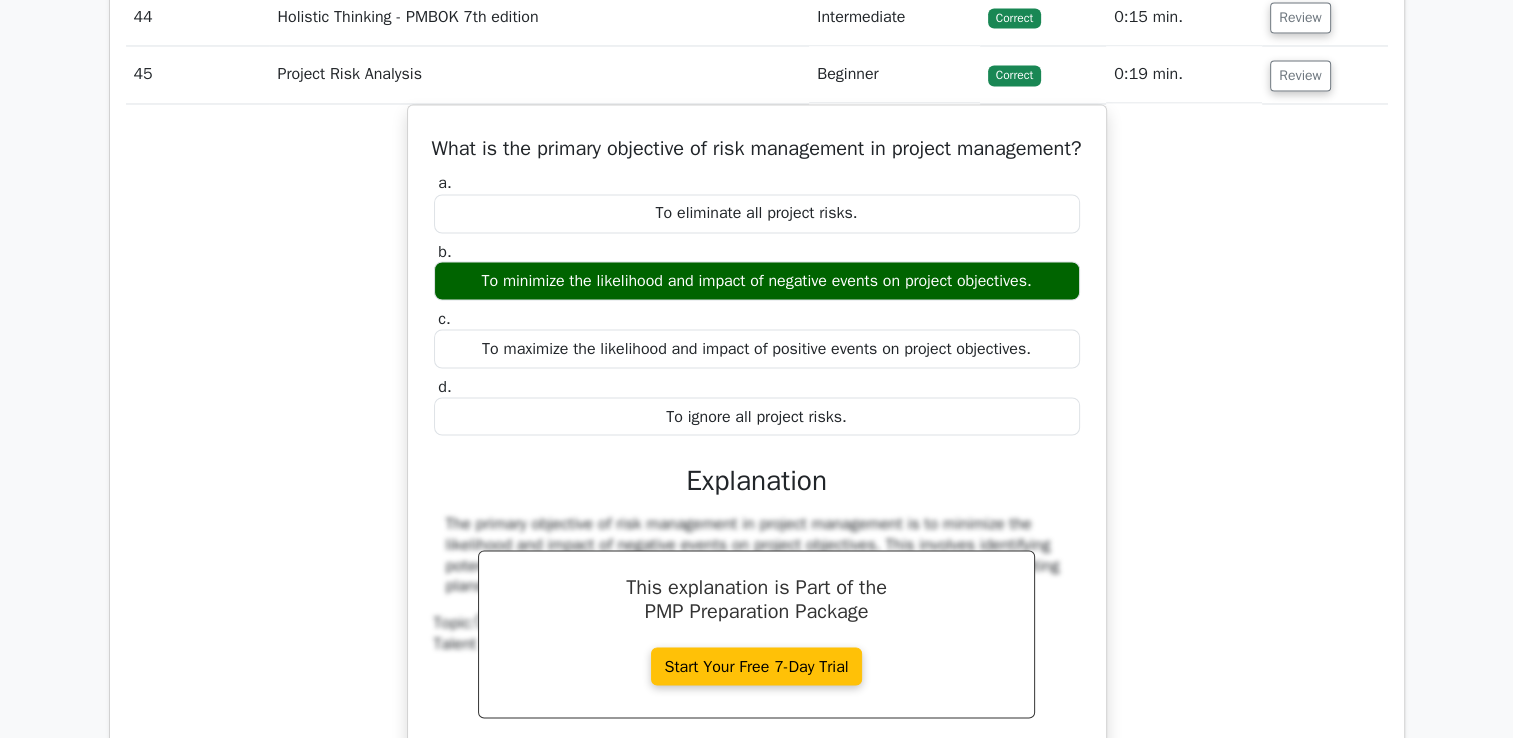 scroll, scrollTop: 10800, scrollLeft: 0, axis: vertical 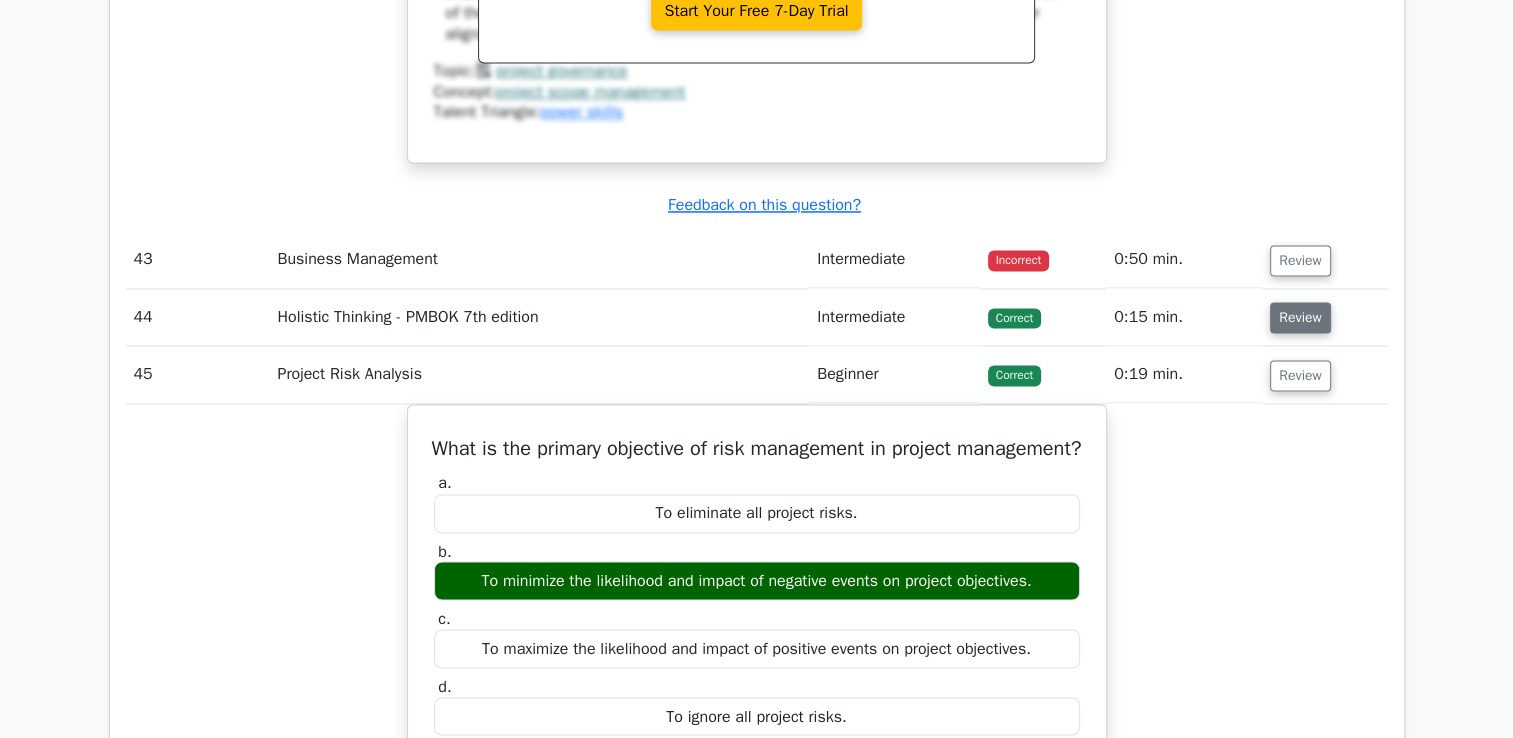 click on "Review" at bounding box center [1300, 317] 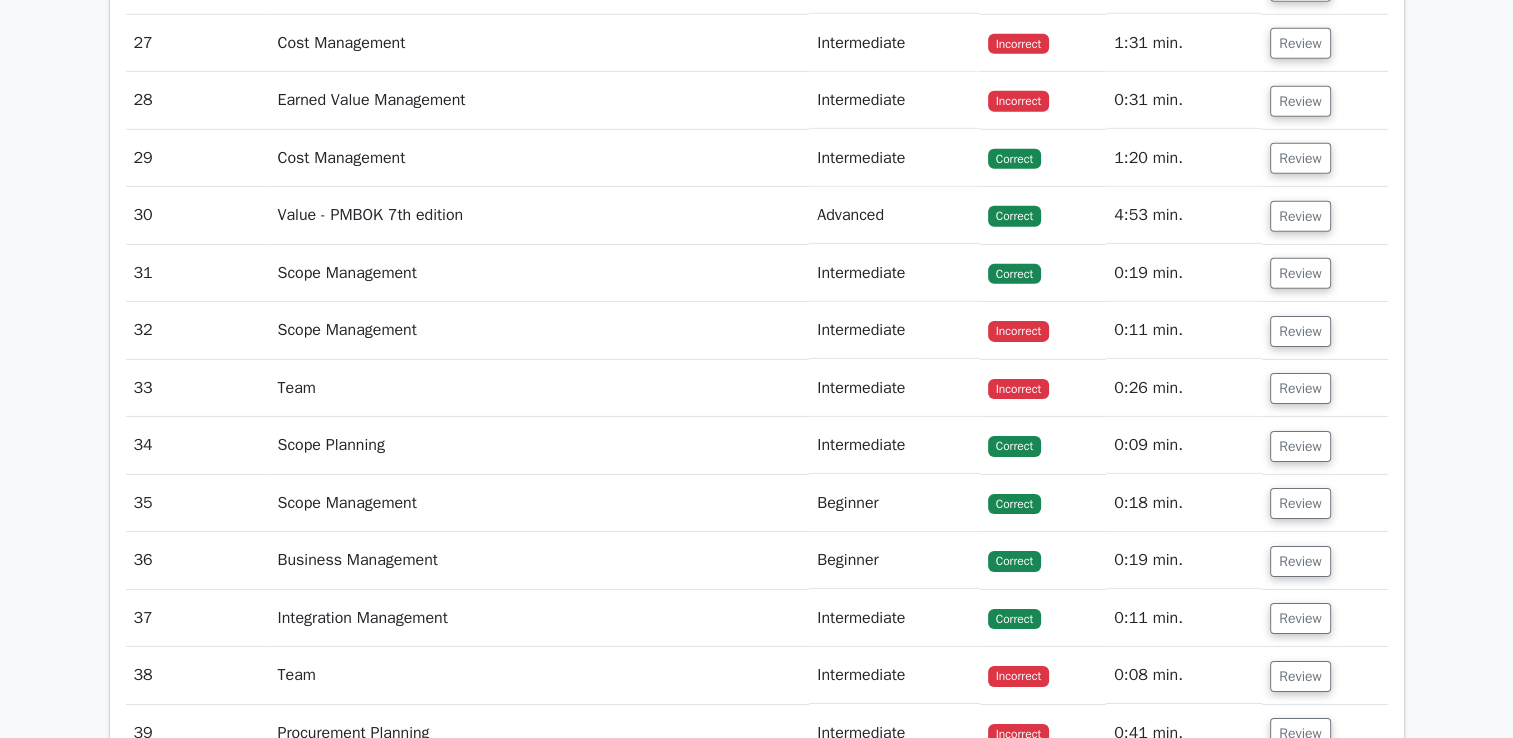scroll, scrollTop: 6600, scrollLeft: 0, axis: vertical 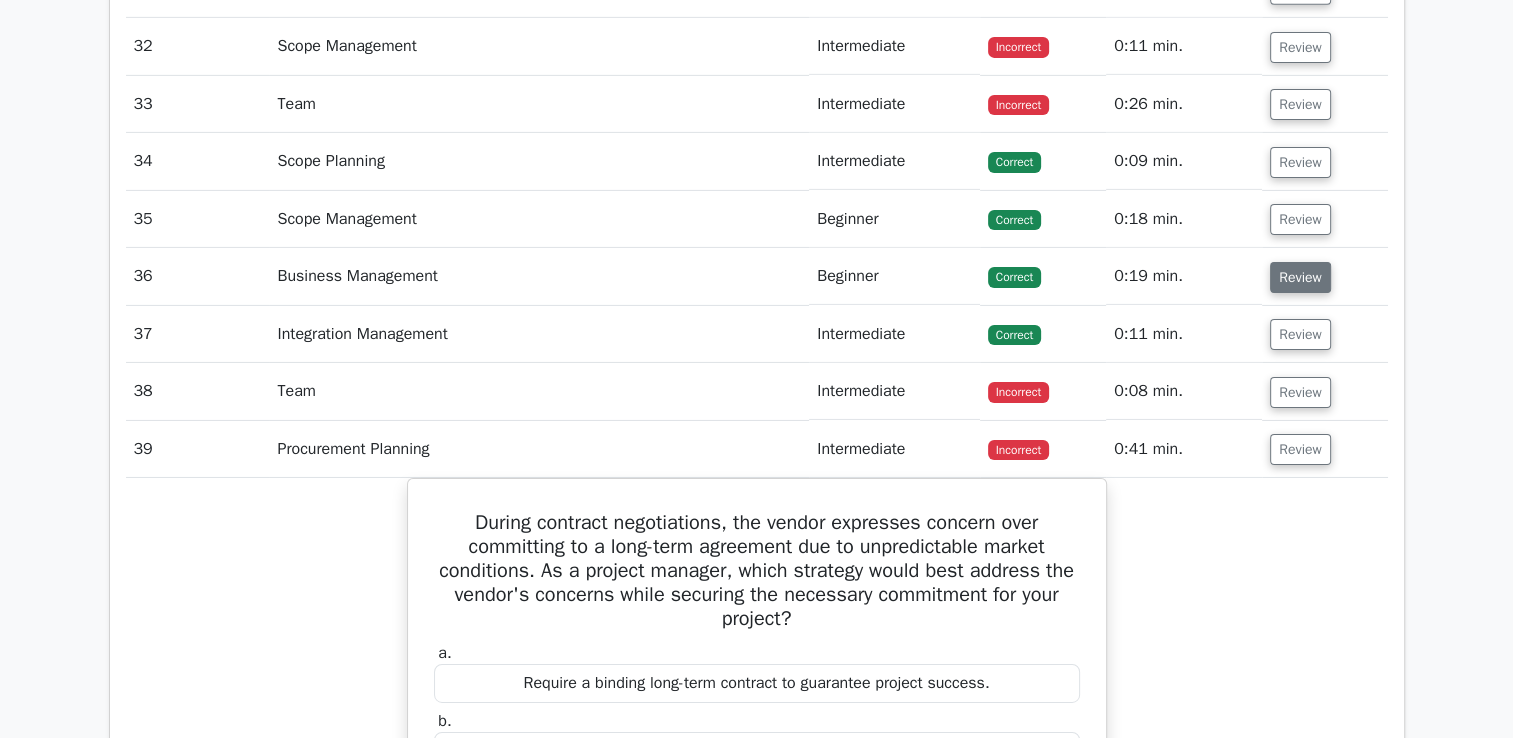 click on "Review" at bounding box center [1300, 277] 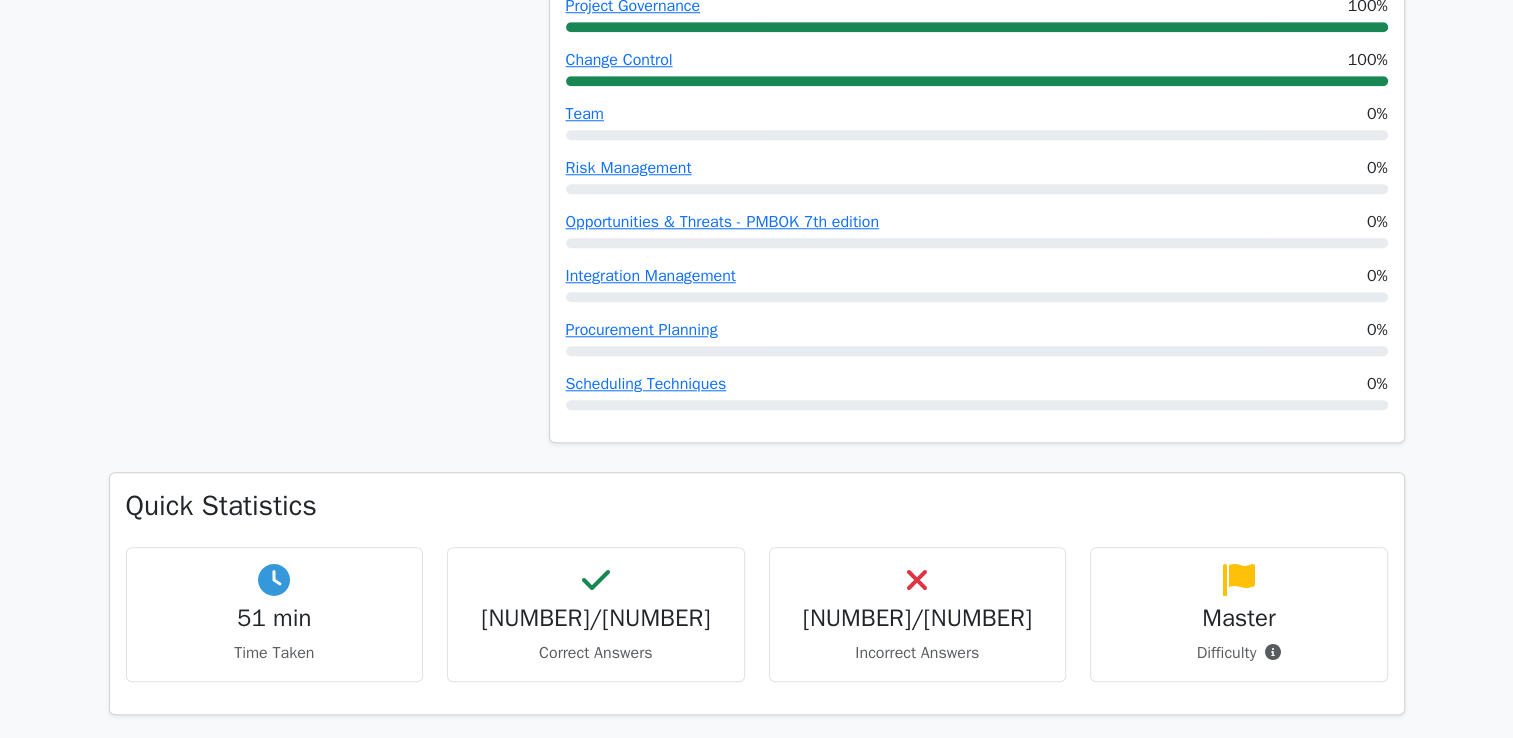 scroll, scrollTop: 1800, scrollLeft: 0, axis: vertical 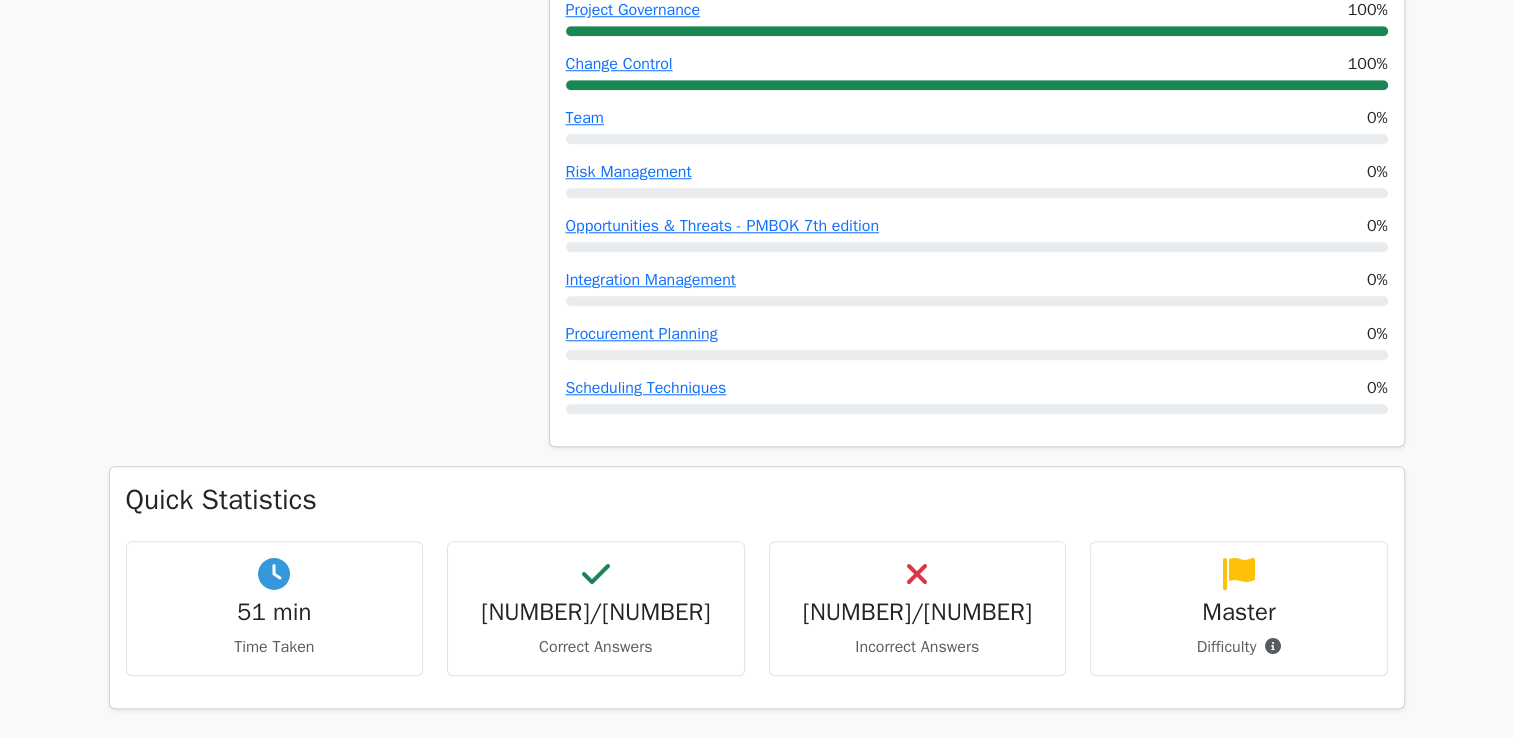 type 